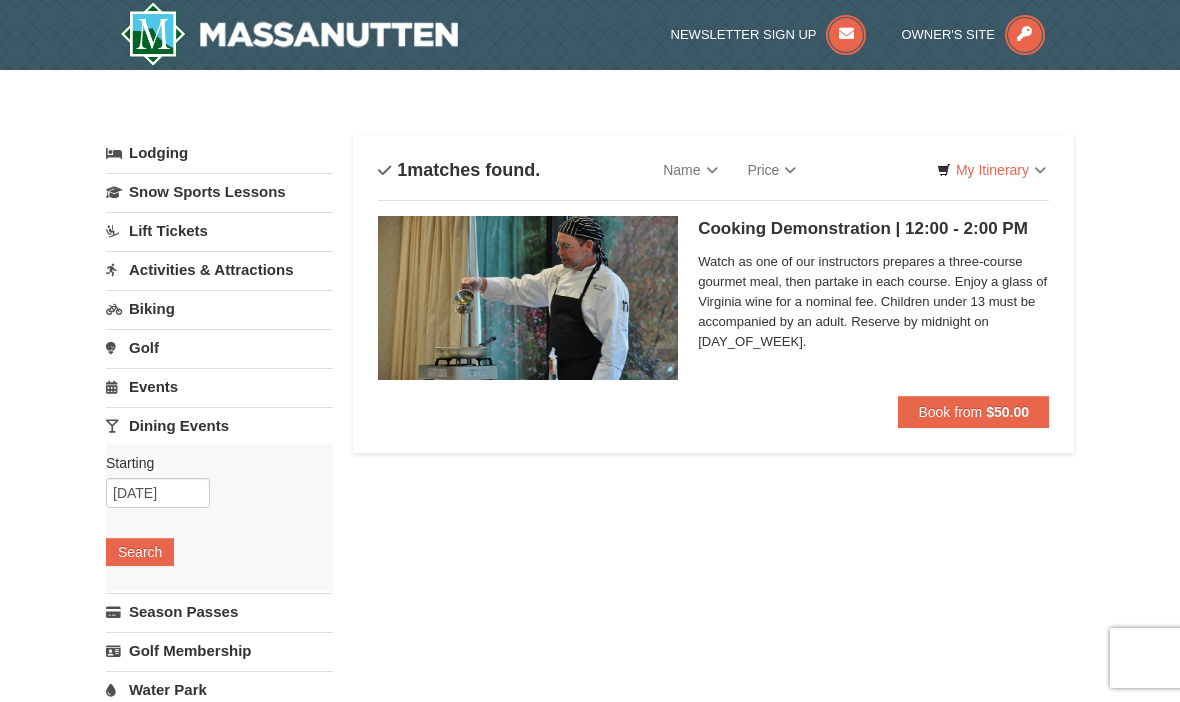 scroll, scrollTop: 0, scrollLeft: 0, axis: both 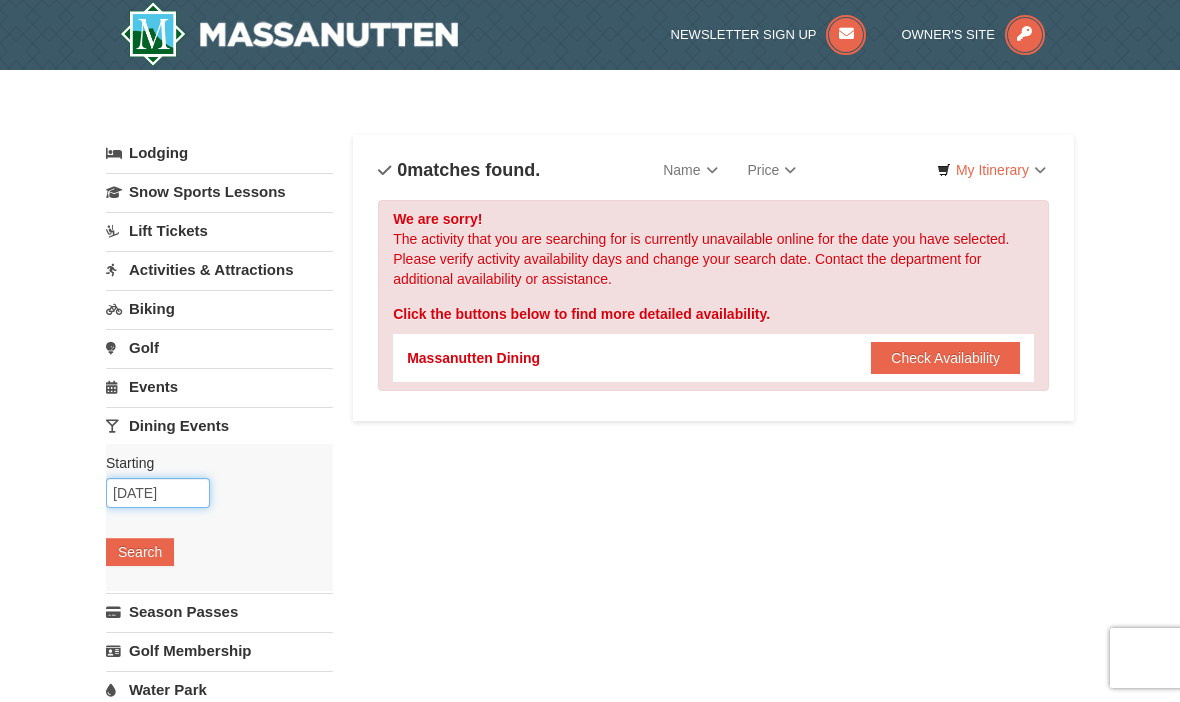 click on "09/13/2025" at bounding box center [158, 493] 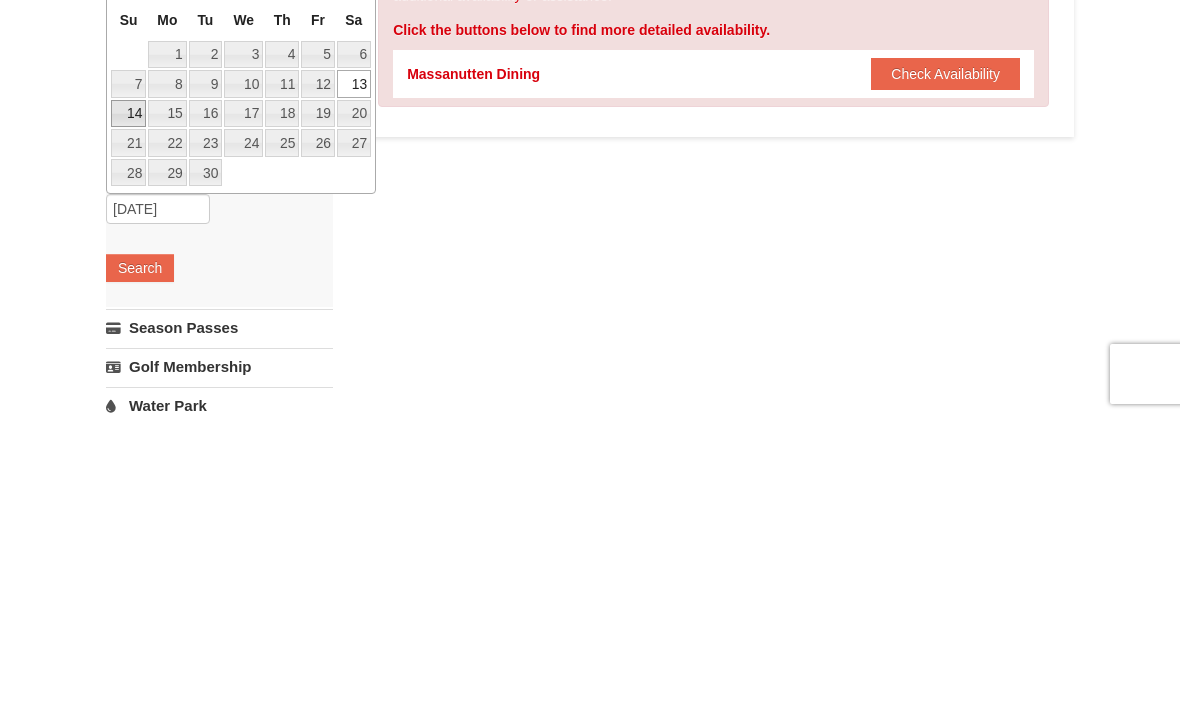 click on "14" at bounding box center [128, 398] 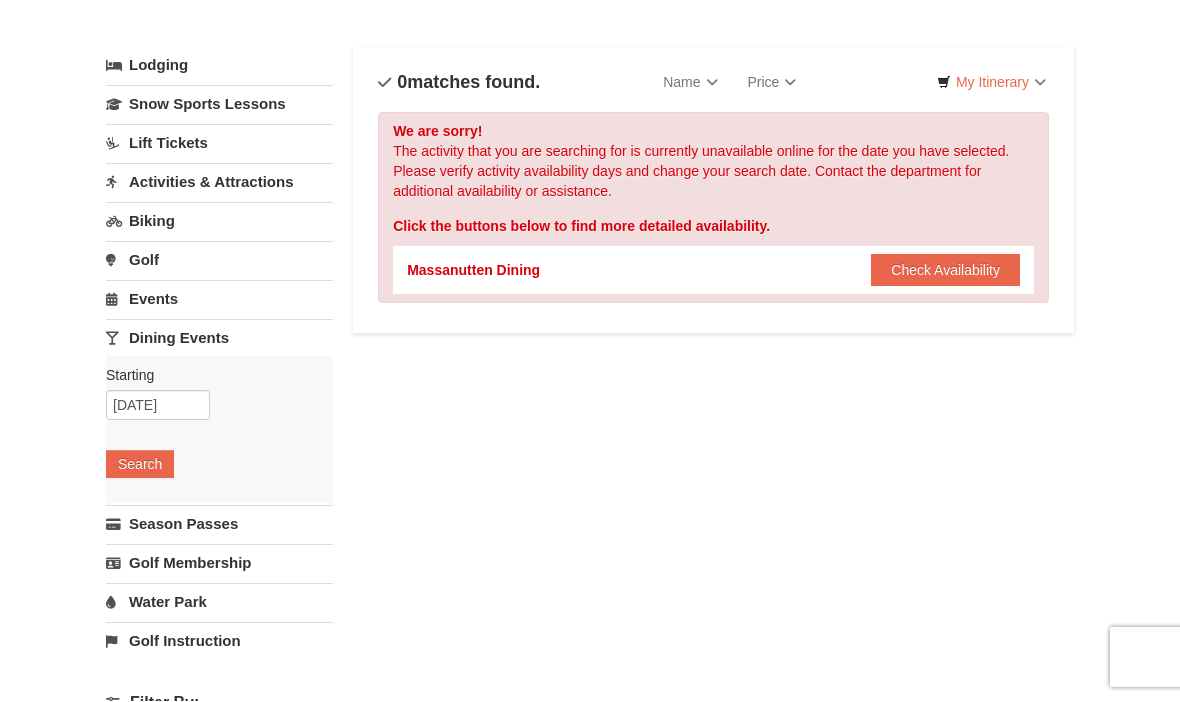 scroll, scrollTop: 88, scrollLeft: 0, axis: vertical 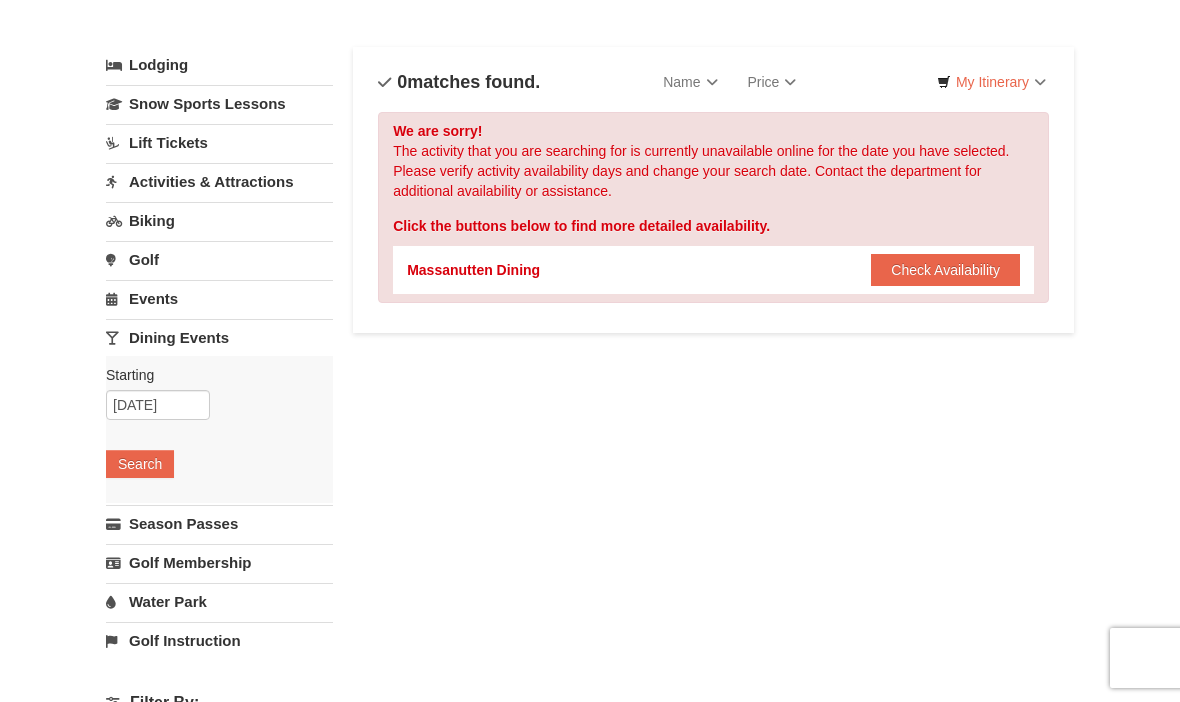 click on "Search" at bounding box center [140, 464] 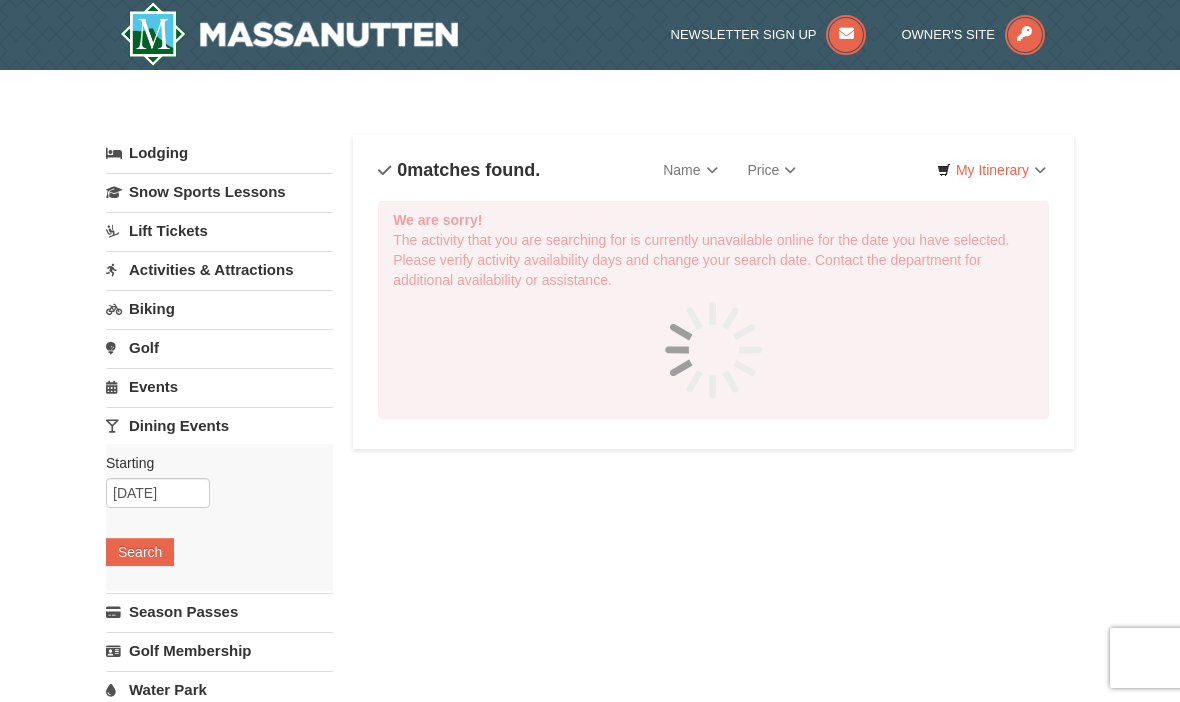 scroll, scrollTop: 0, scrollLeft: 0, axis: both 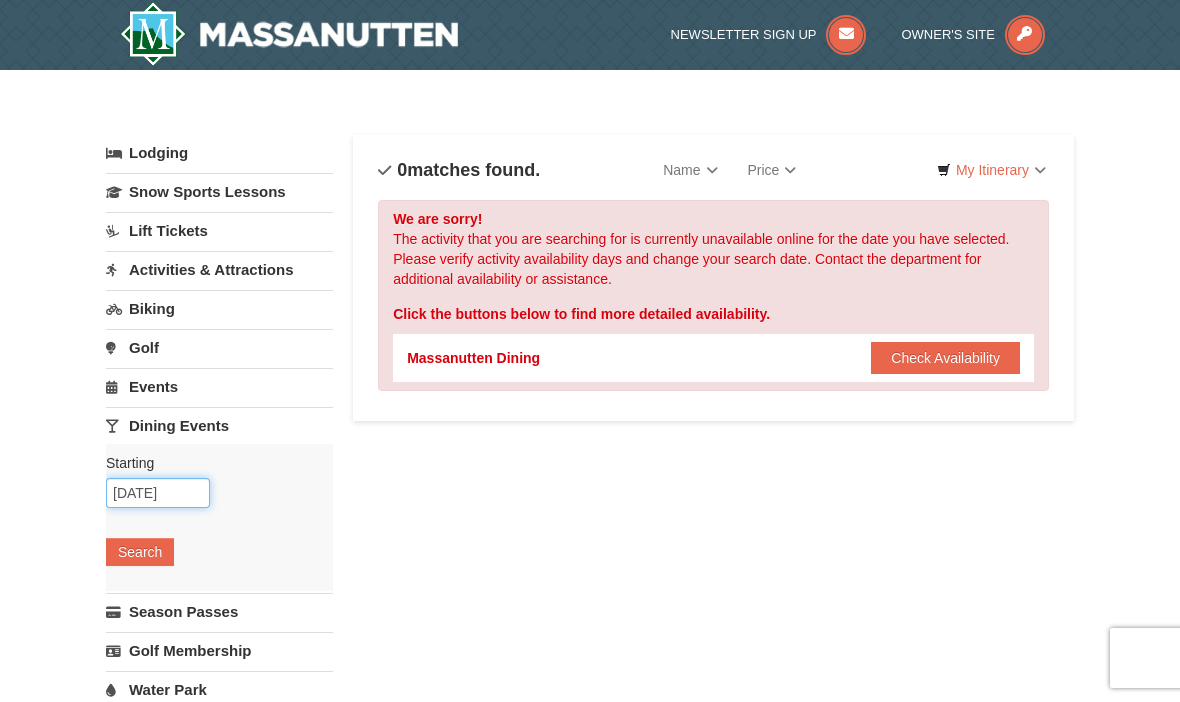 click on "[DATE]" at bounding box center [158, 493] 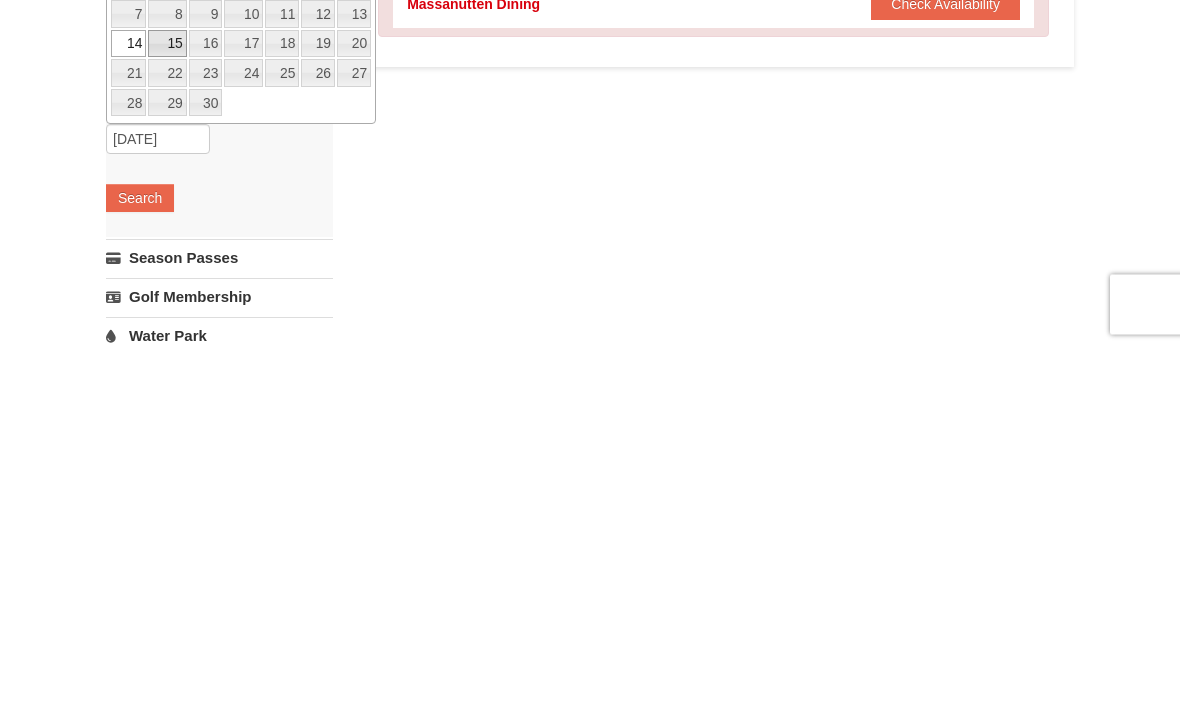 click on "15" at bounding box center (167, 398) 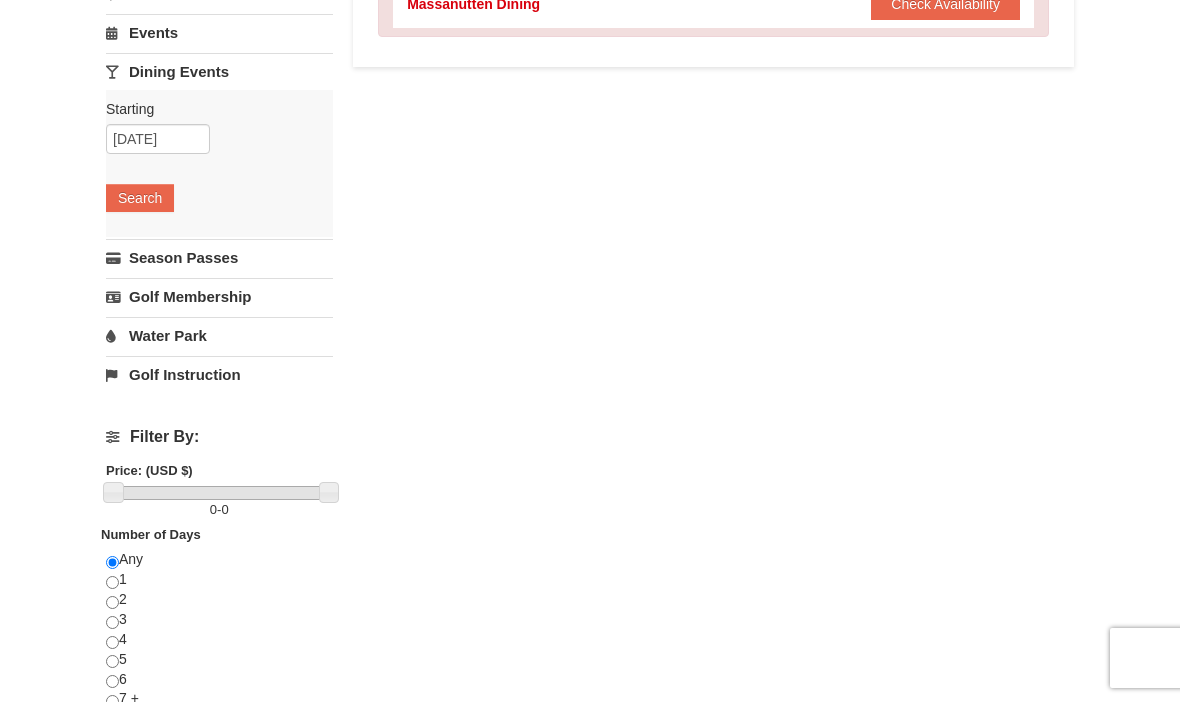 click on "Search" at bounding box center [140, 198] 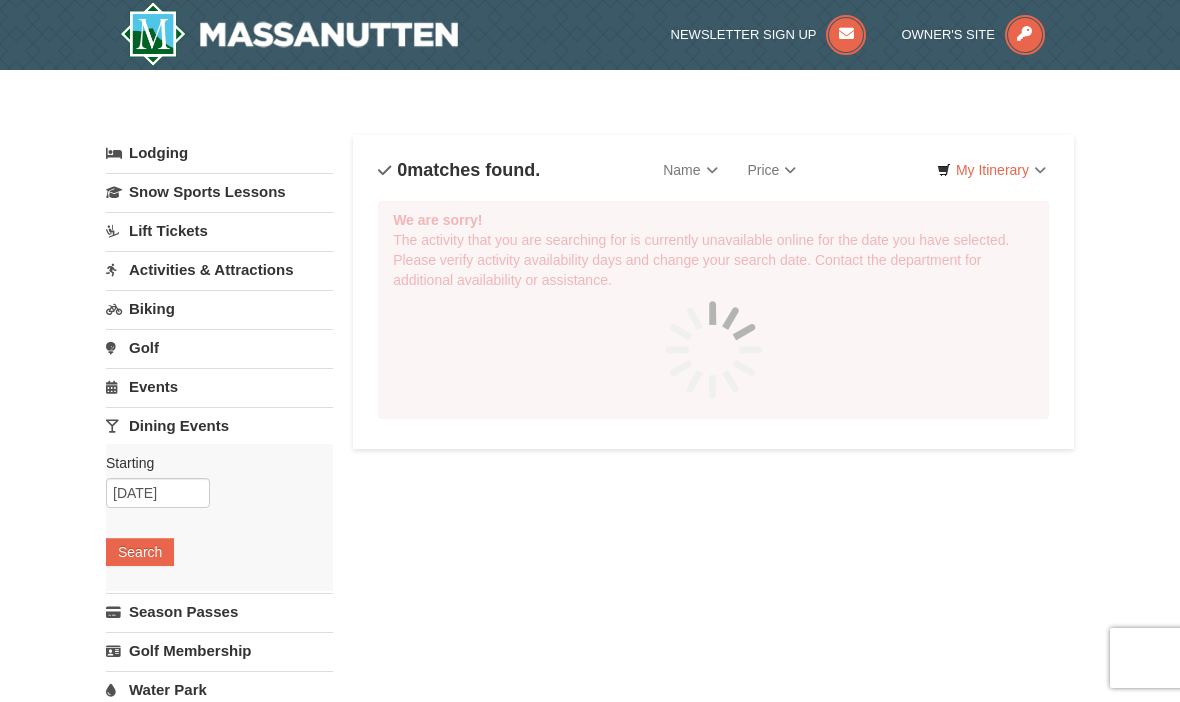 scroll, scrollTop: 0, scrollLeft: 0, axis: both 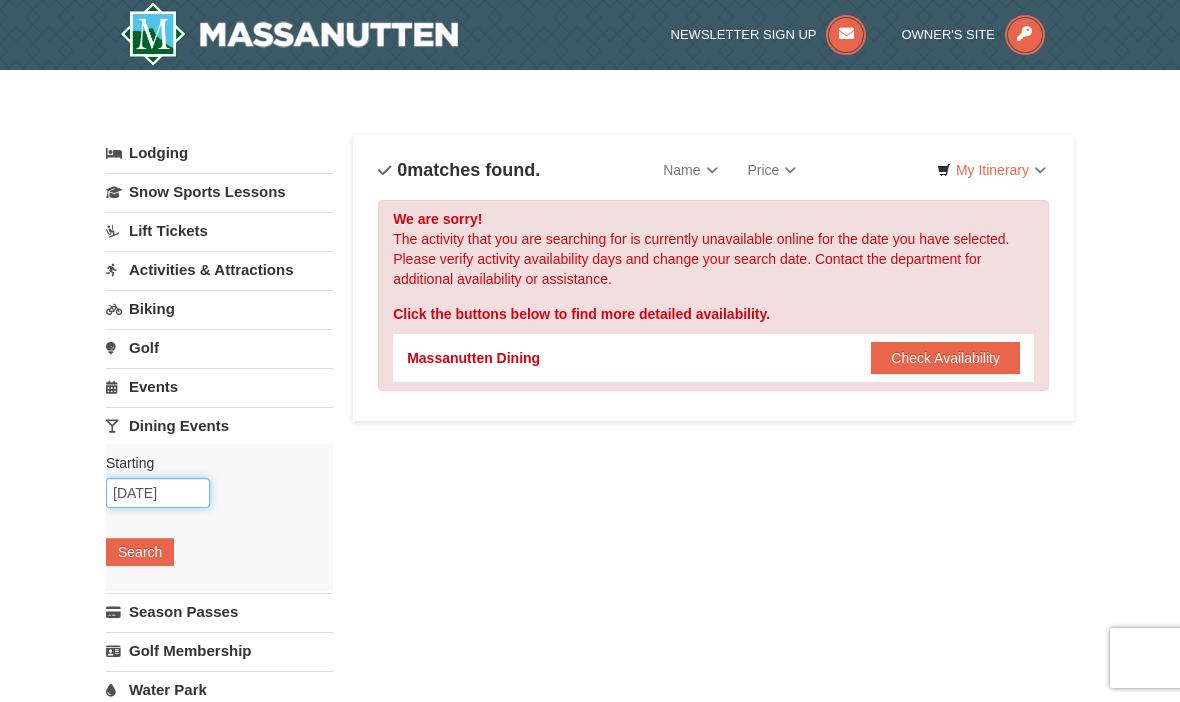 click on "[DATE]" at bounding box center [158, 493] 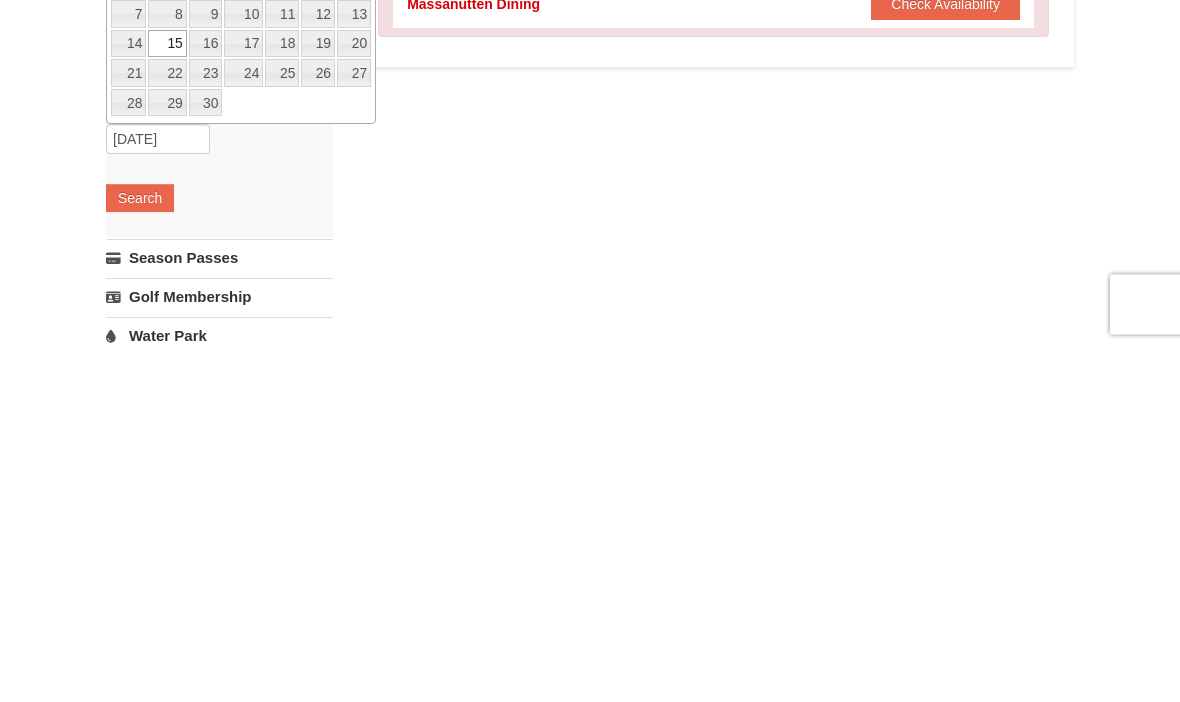 click on "16" at bounding box center (206, 398) 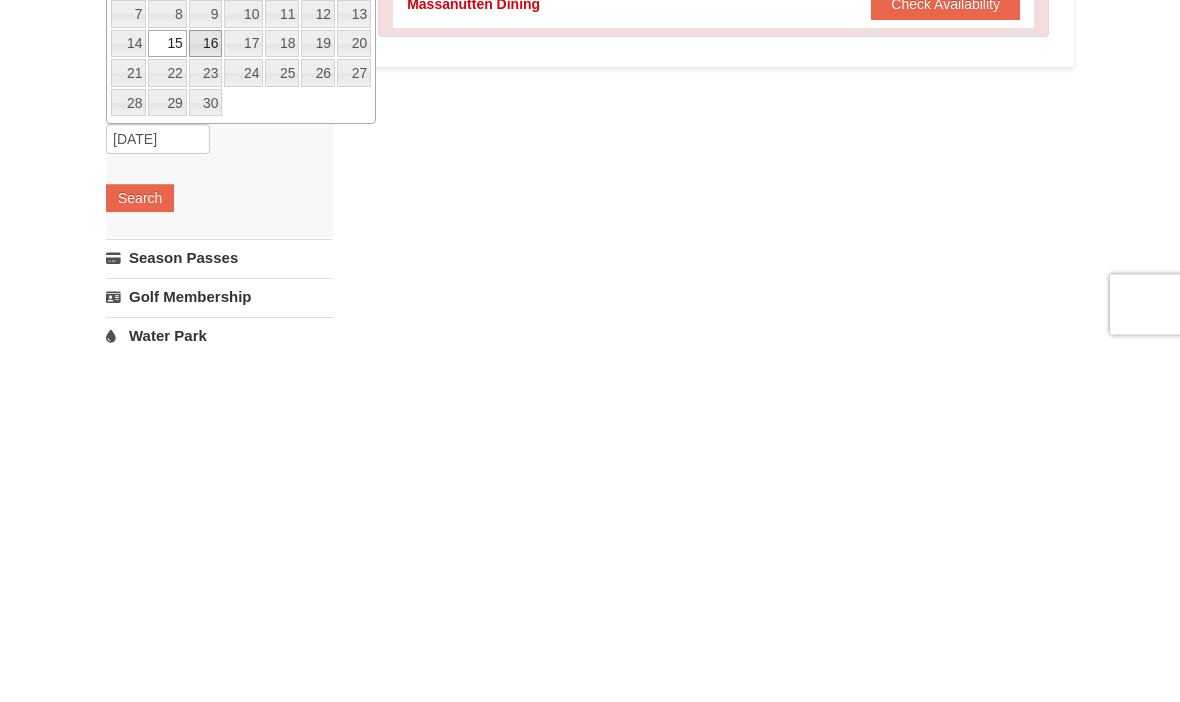 scroll, scrollTop: 354, scrollLeft: 0, axis: vertical 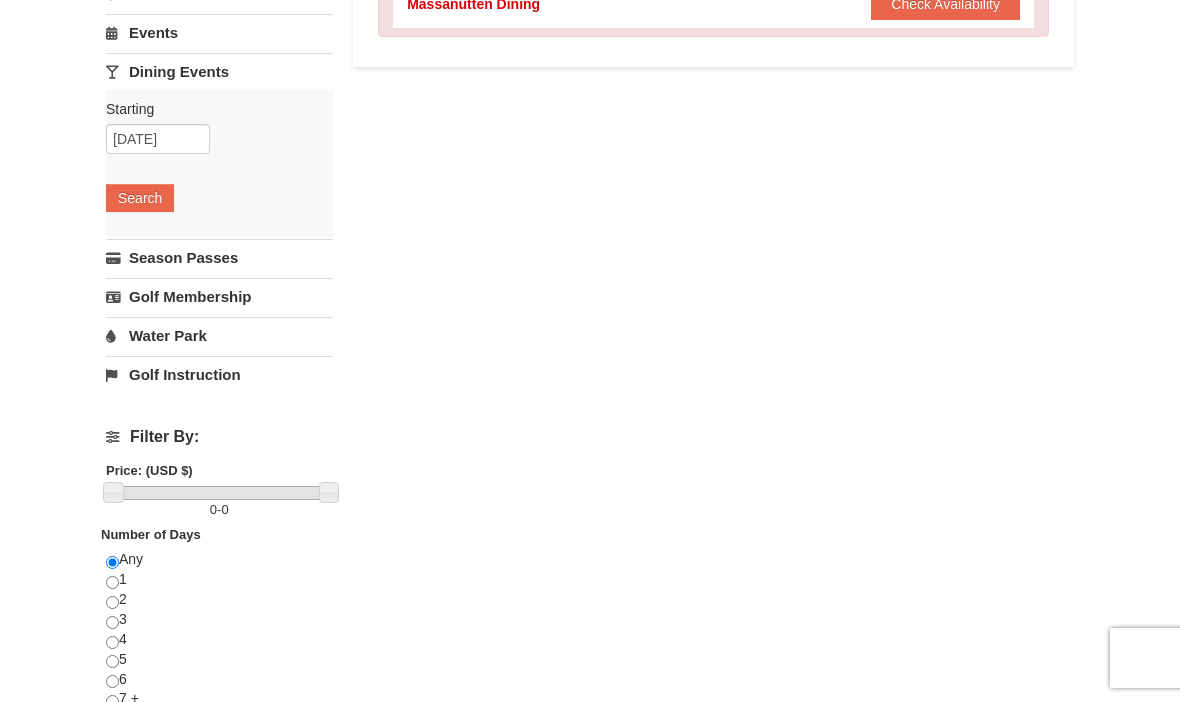 click on "Search" at bounding box center [140, 198] 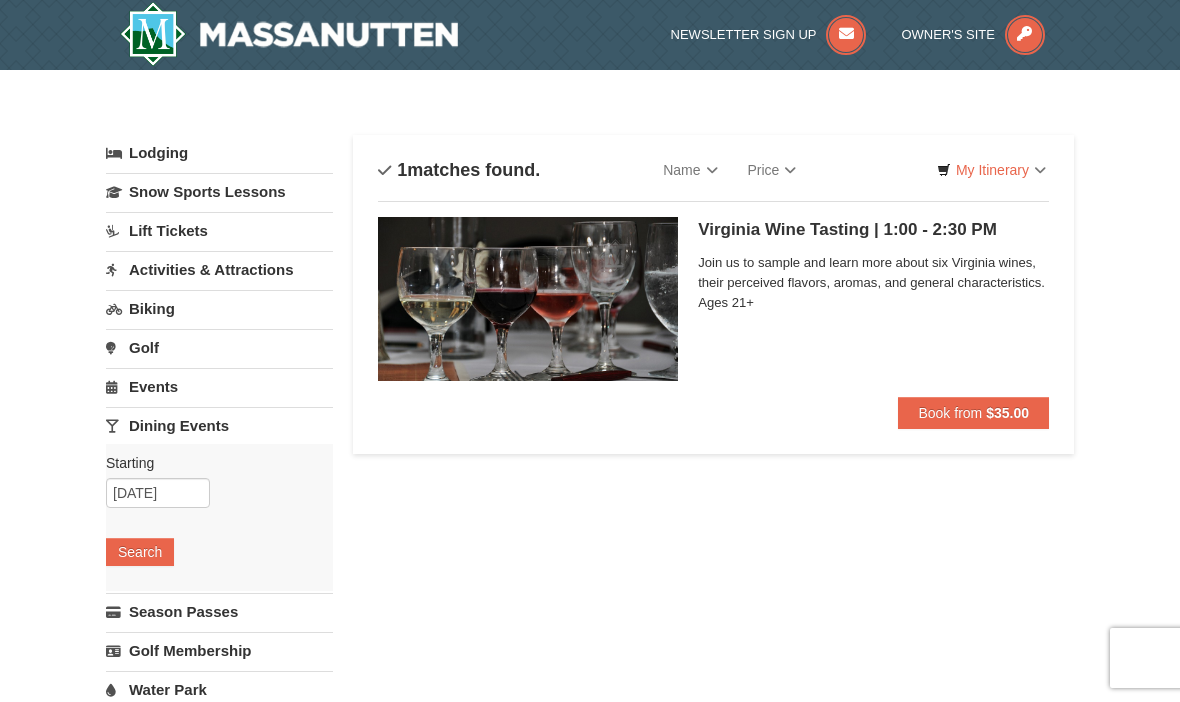 scroll, scrollTop: 0, scrollLeft: 0, axis: both 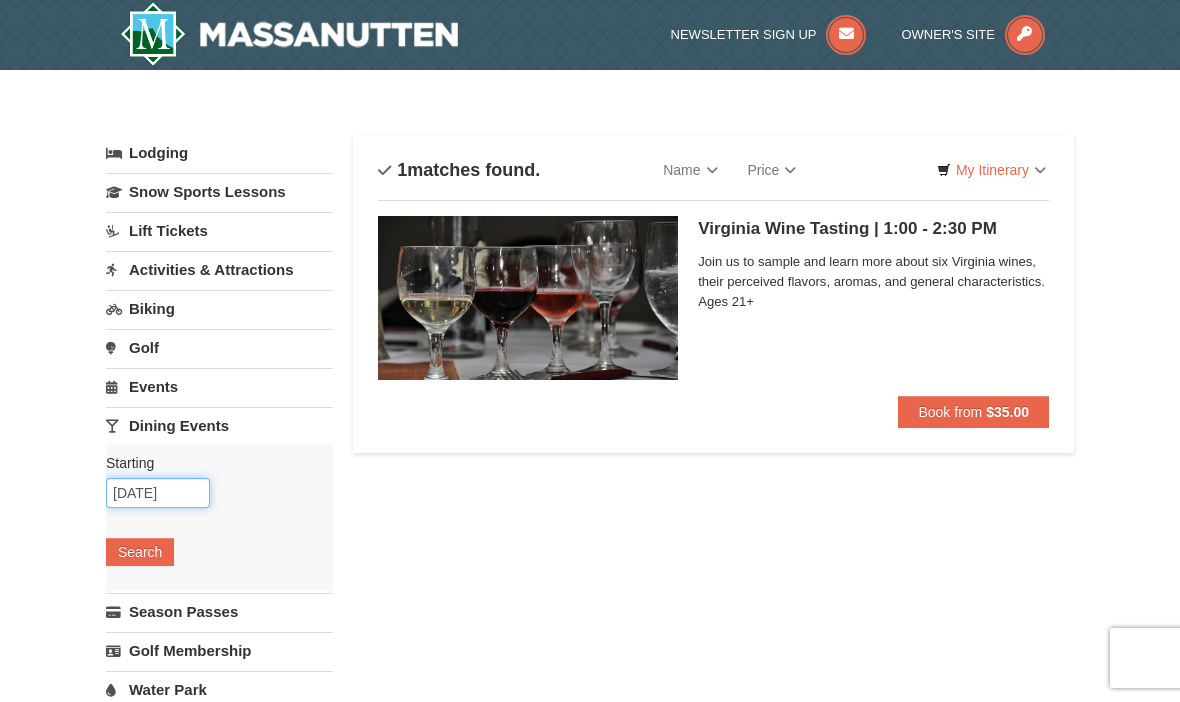 click on "[DATE]" at bounding box center [158, 493] 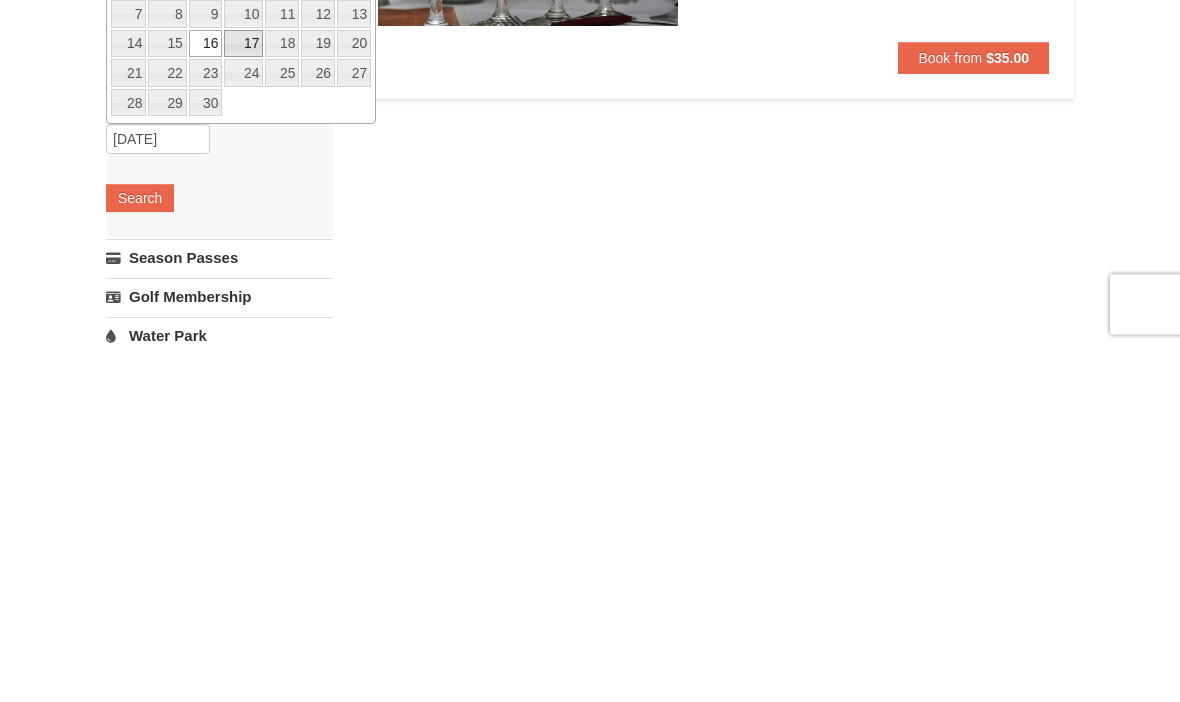click on "17" at bounding box center (243, 398) 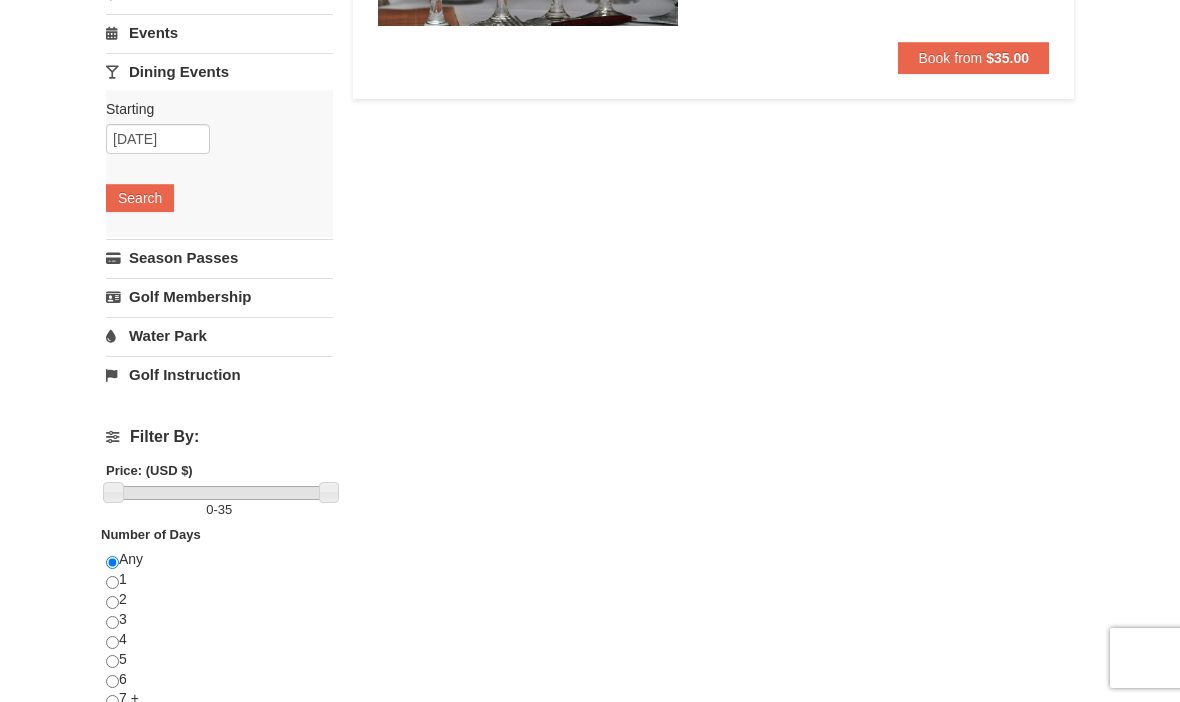click on "Search" at bounding box center (140, 198) 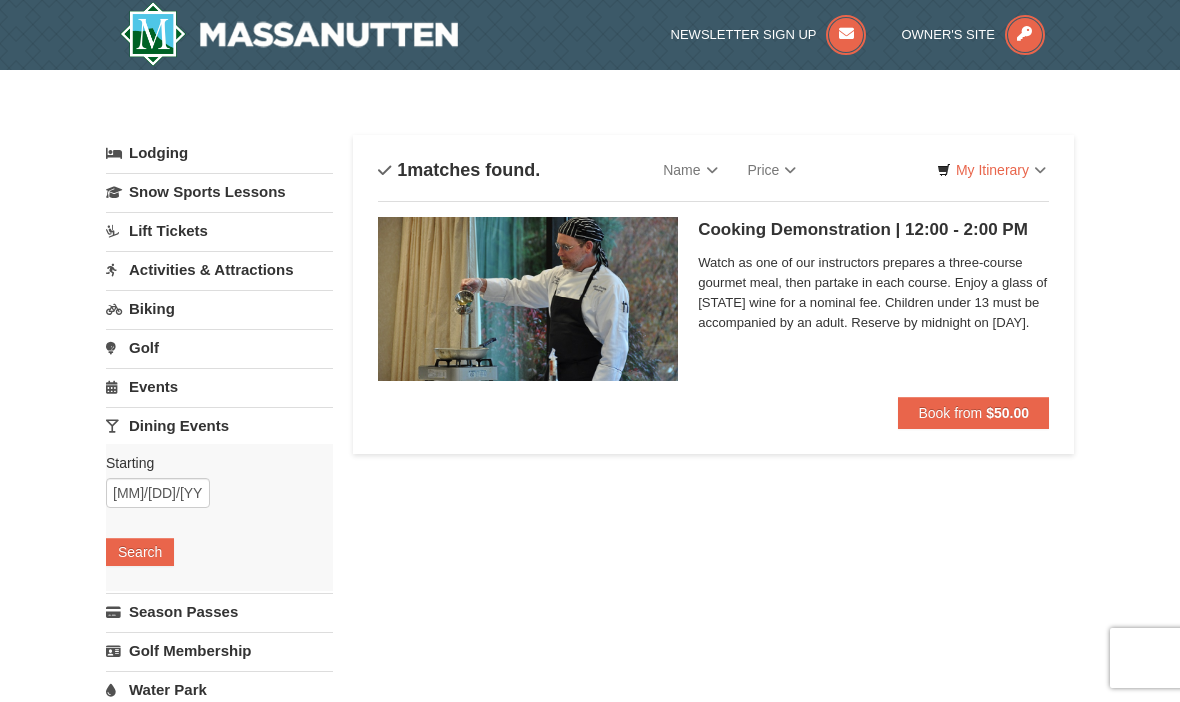 scroll, scrollTop: 0, scrollLeft: 0, axis: both 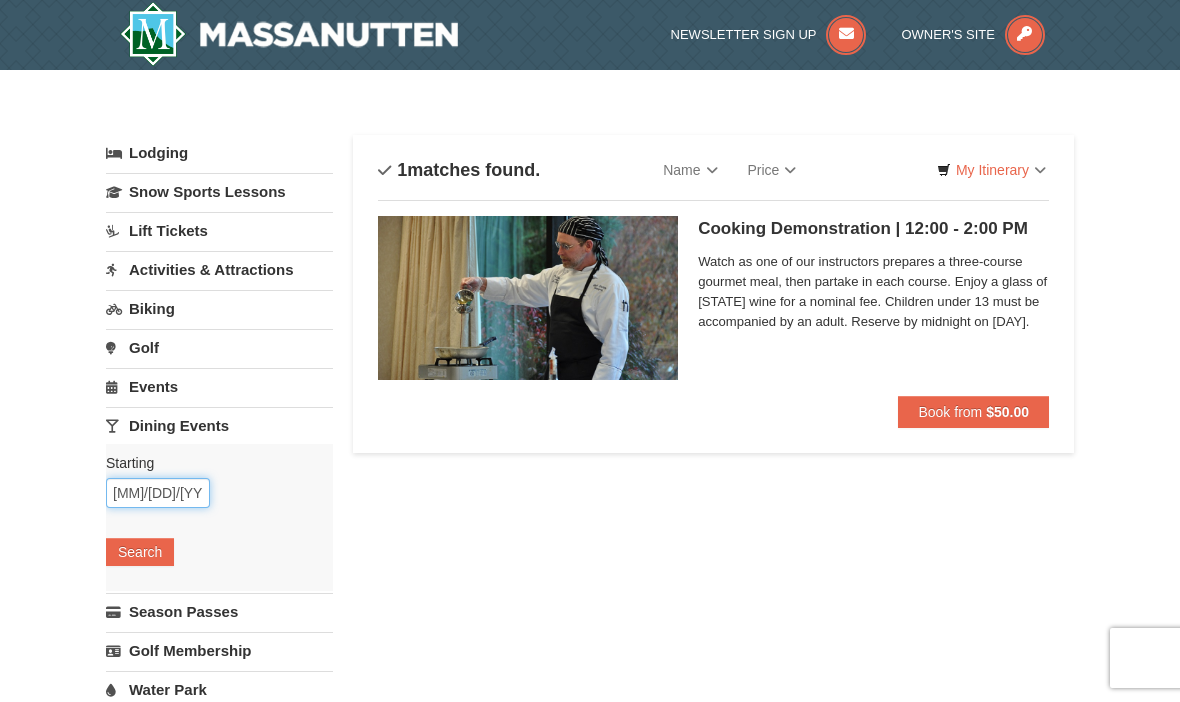 click on "[DATE]" at bounding box center (158, 493) 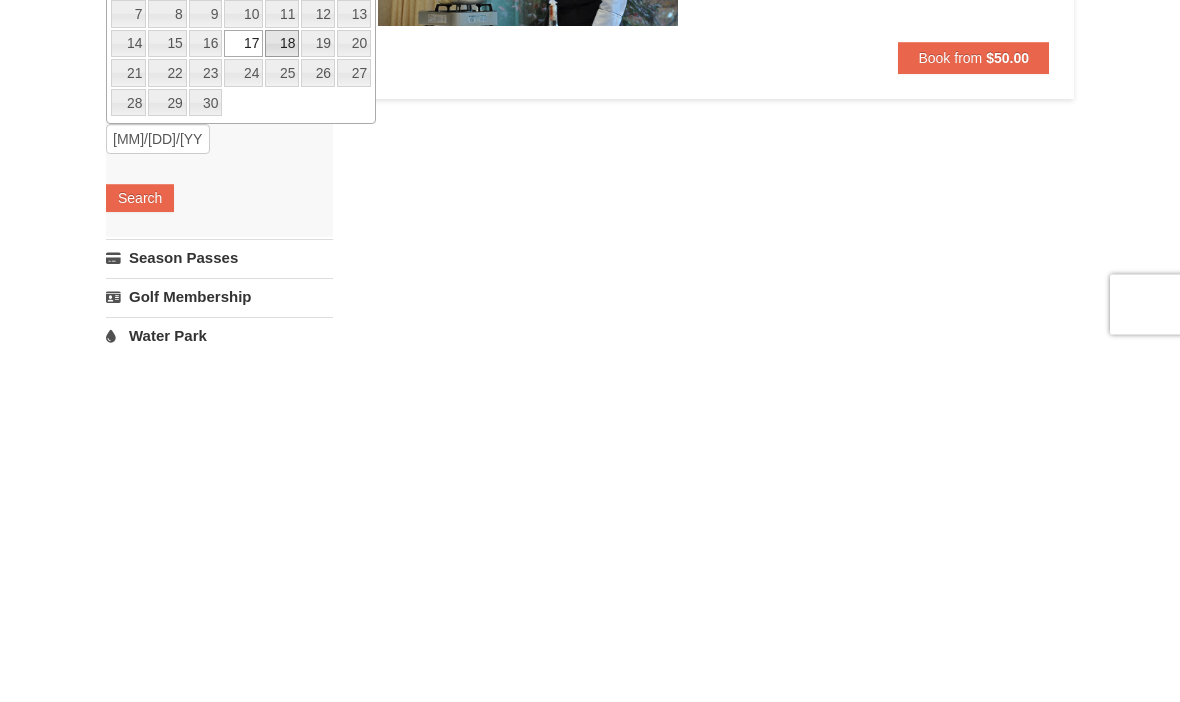 click on "18" at bounding box center [282, 398] 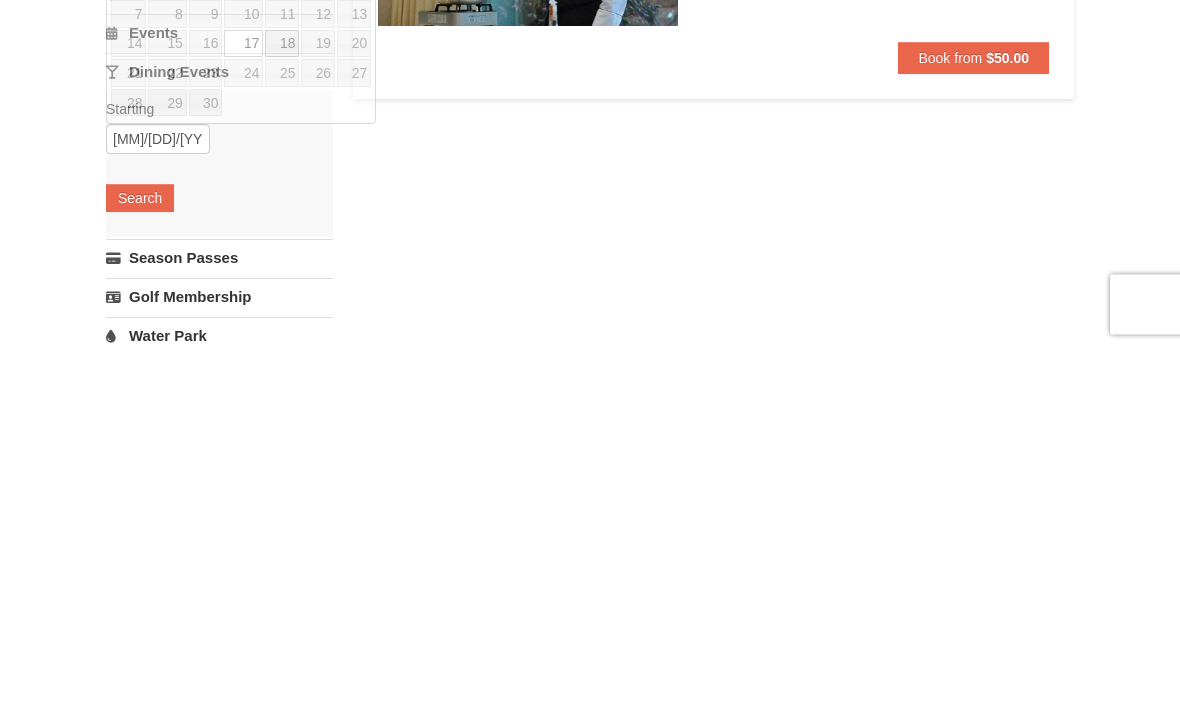 scroll, scrollTop: 354, scrollLeft: 0, axis: vertical 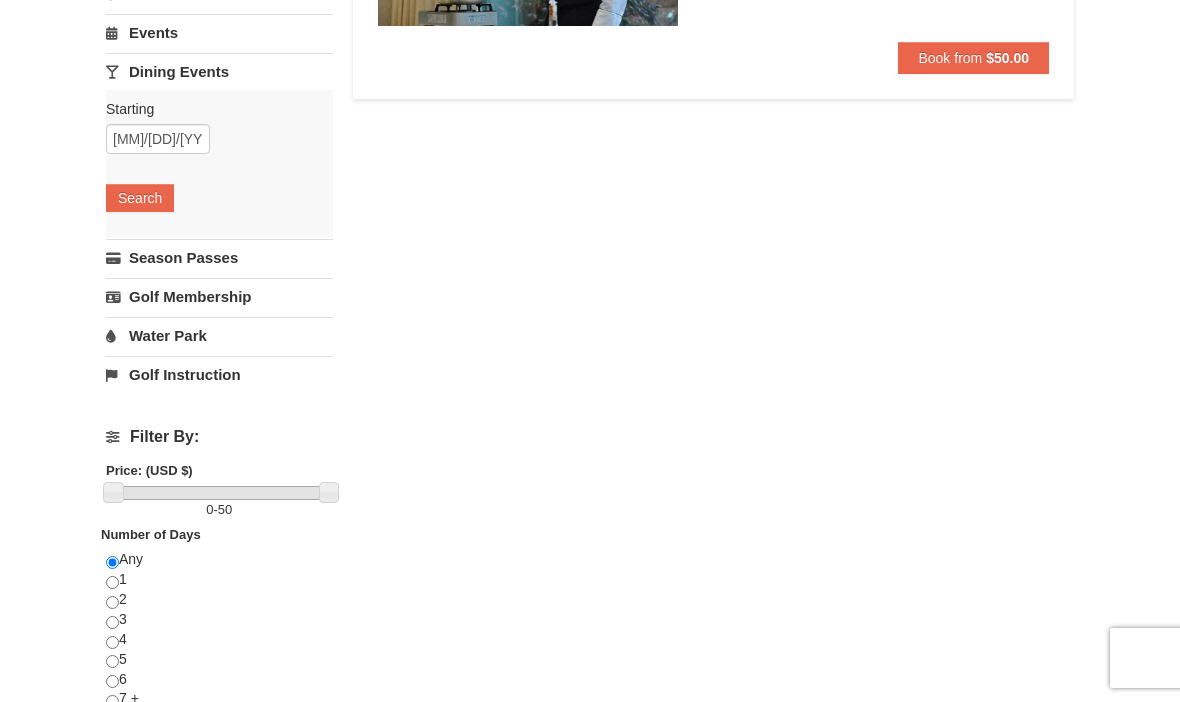 click on "Search" at bounding box center (140, 198) 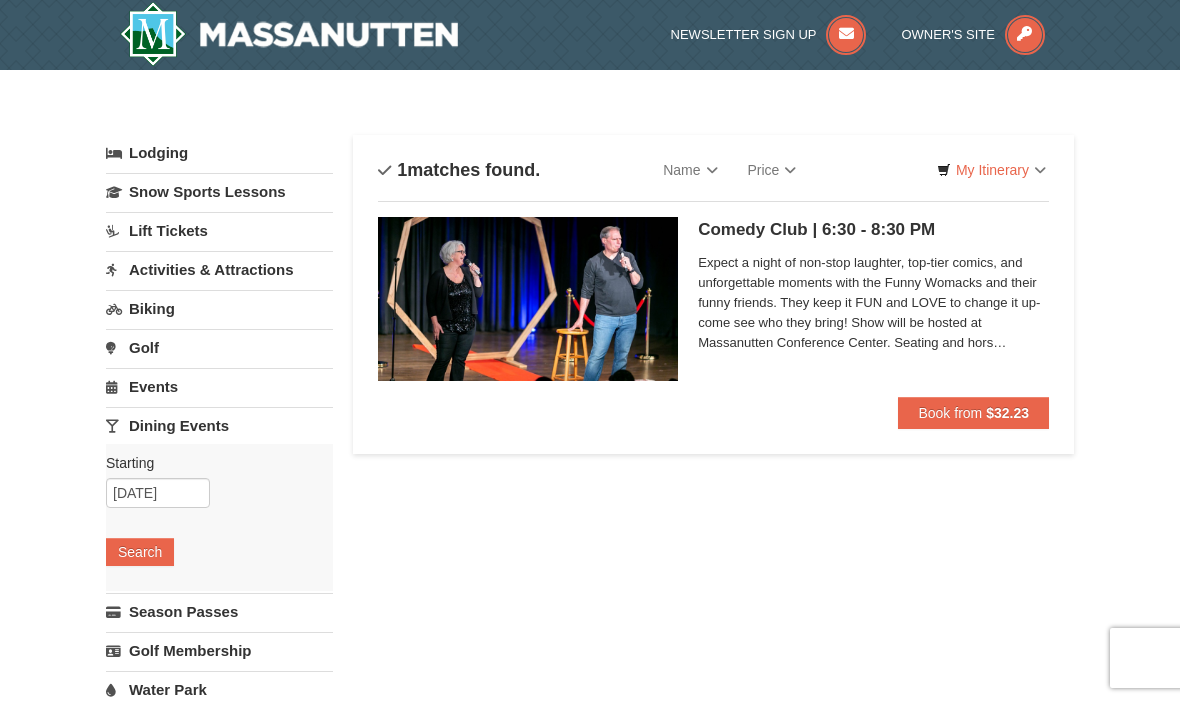 scroll, scrollTop: 0, scrollLeft: 0, axis: both 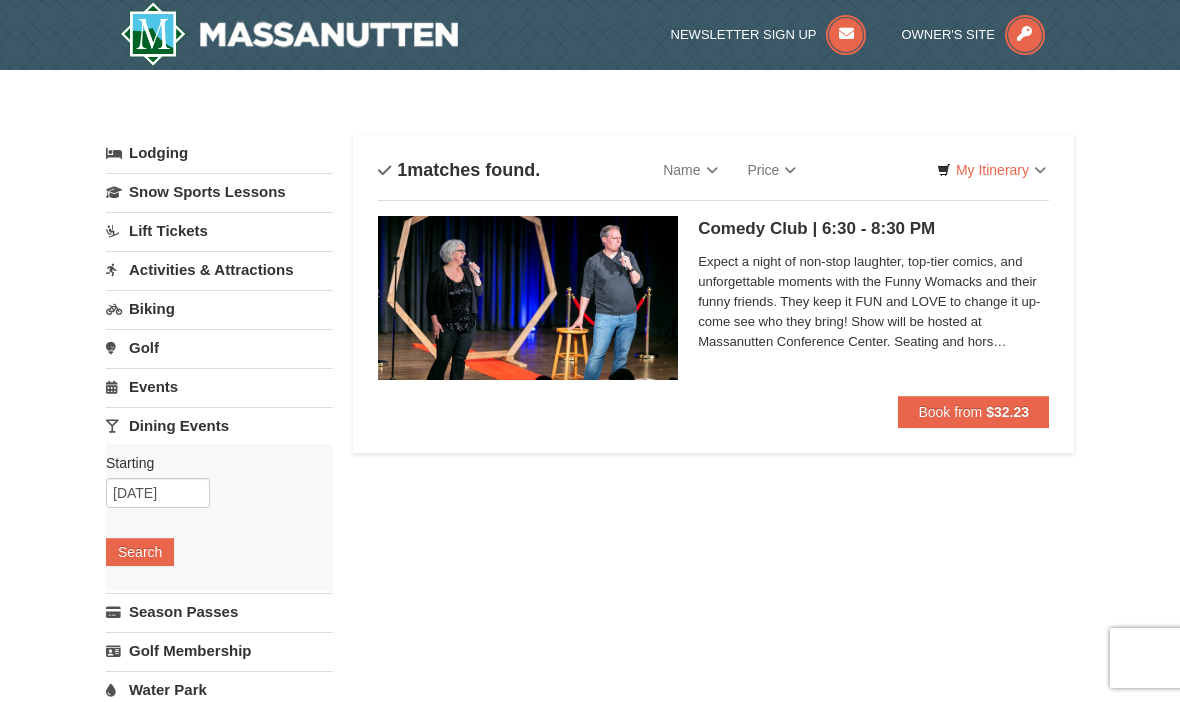 click on "Comedy Club | 6:30 - 8:30 PM  Massanutten Dining" at bounding box center (873, 229) 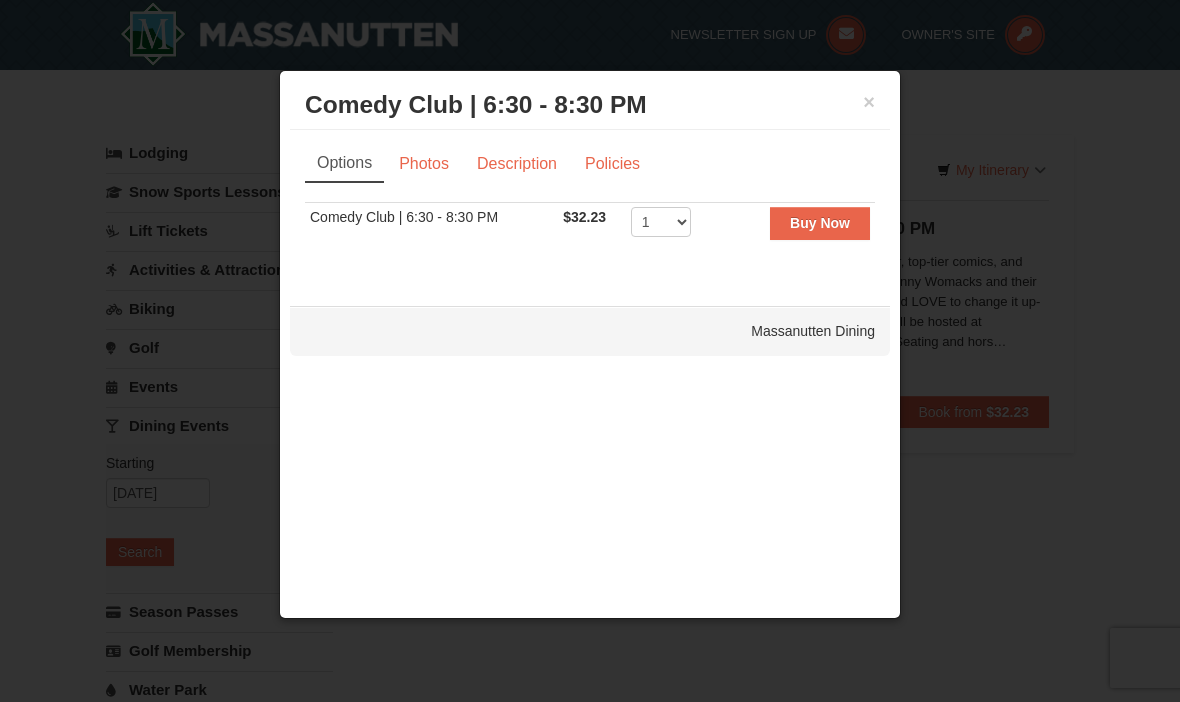 click on "Description" at bounding box center (517, 164) 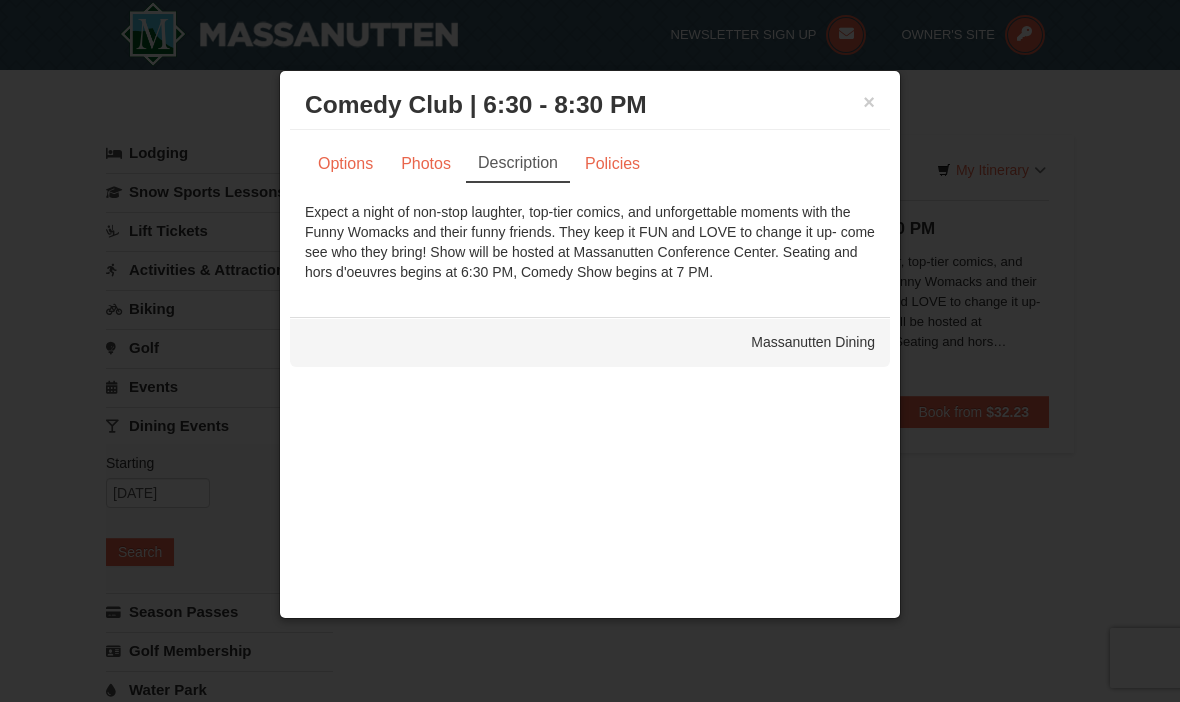 click at bounding box center (590, 351) 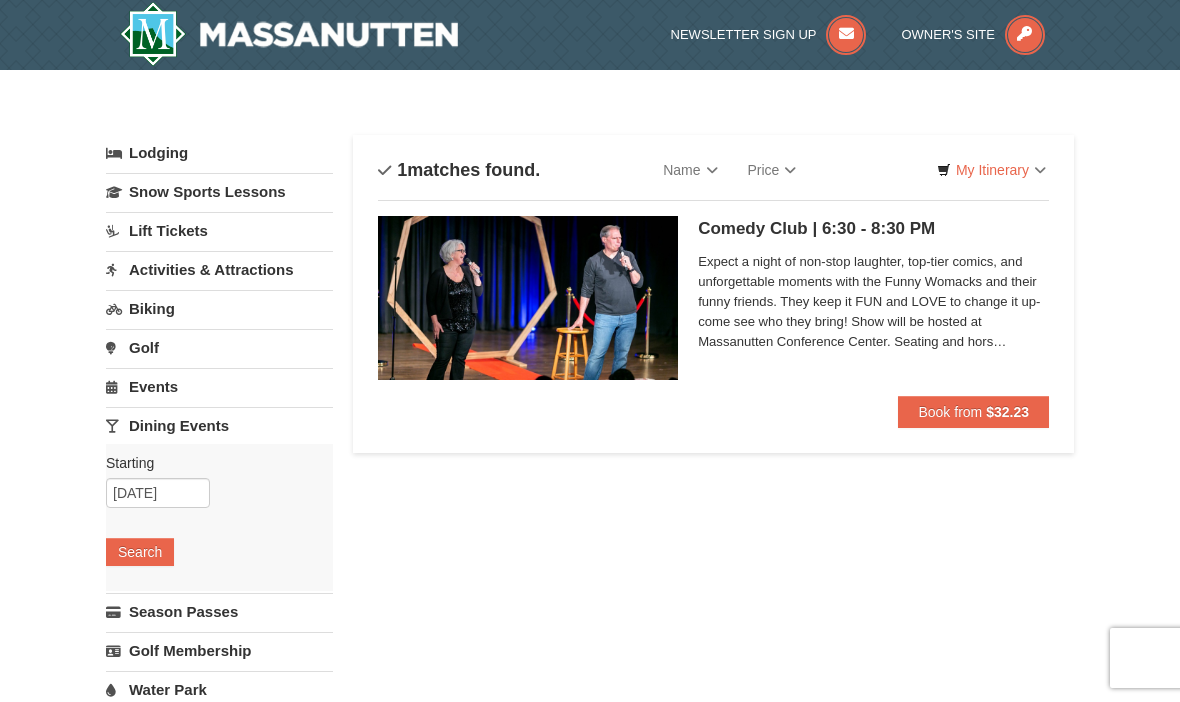 click on "Newsletter Sign Up
Owner's Site" at bounding box center [792, 27] 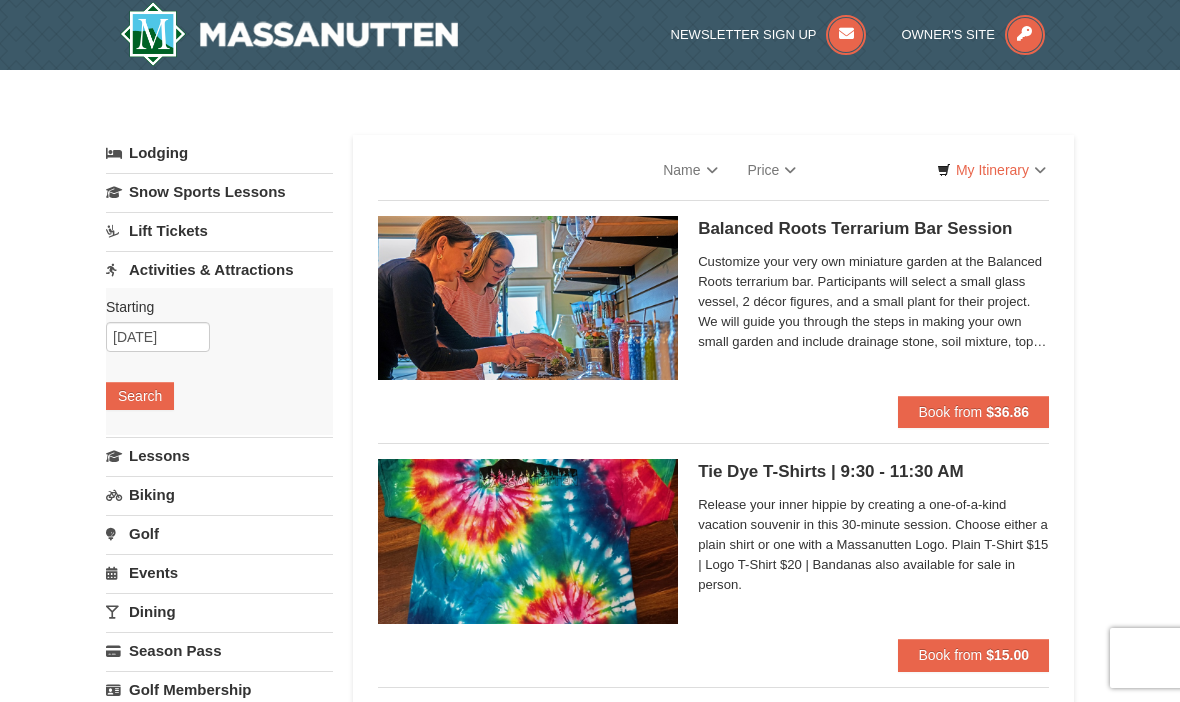 scroll, scrollTop: 0, scrollLeft: 0, axis: both 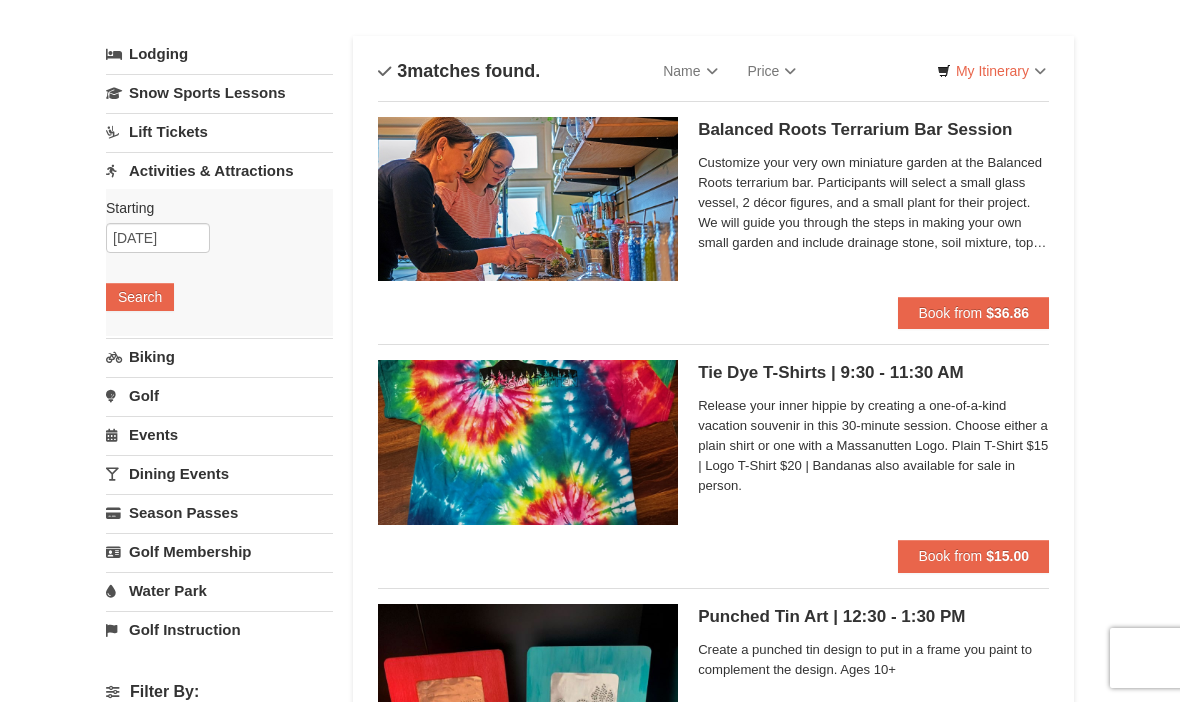 click on "Tie Dye T-Shirts | 9:30 - 11:30 AM  Massanutten Classes and Workshops" at bounding box center [873, 373] 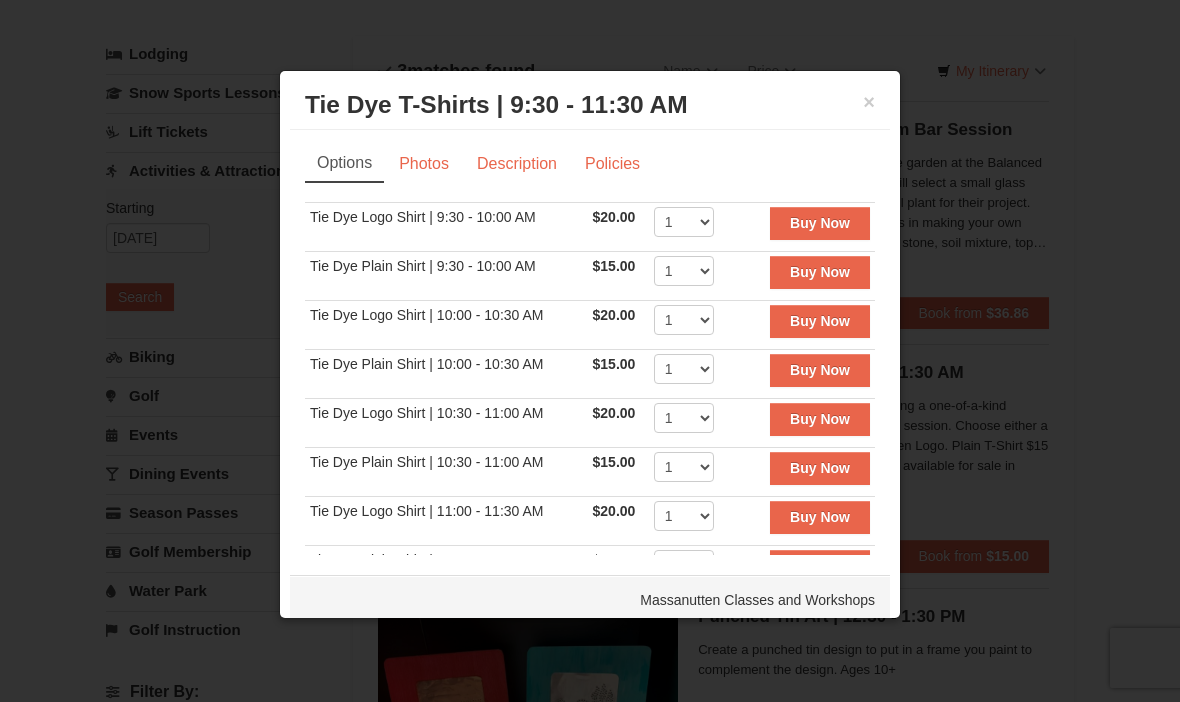 click at bounding box center (590, 351) 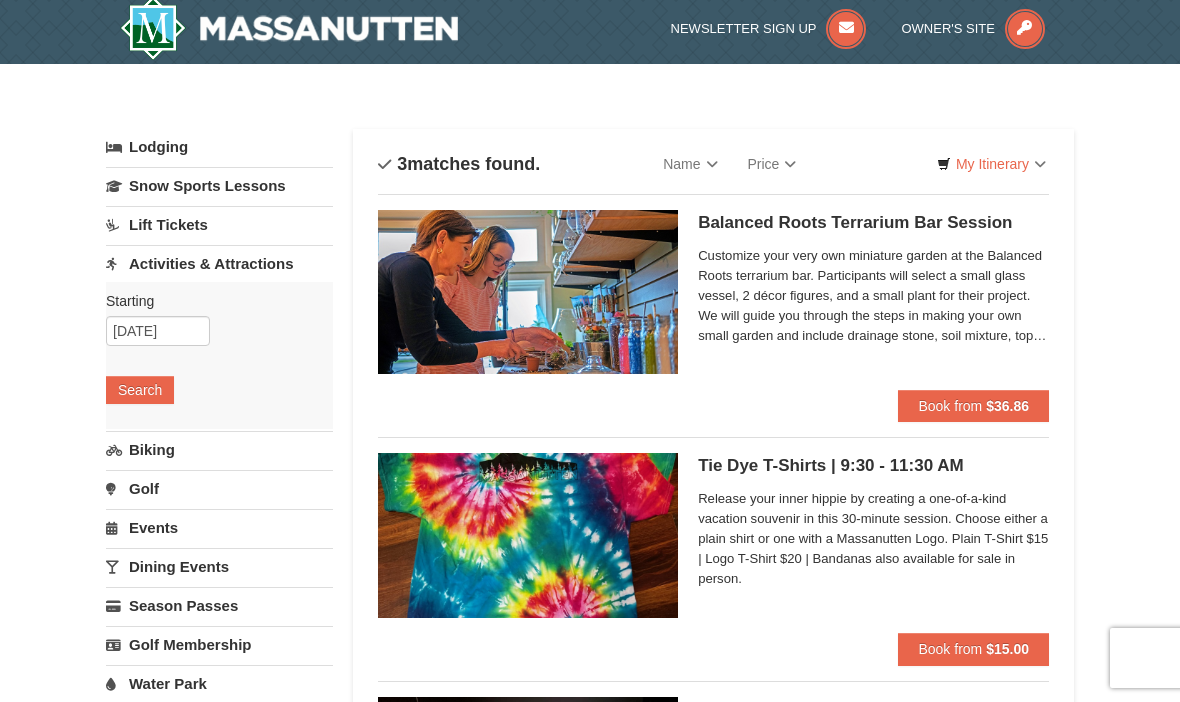 scroll, scrollTop: 0, scrollLeft: 0, axis: both 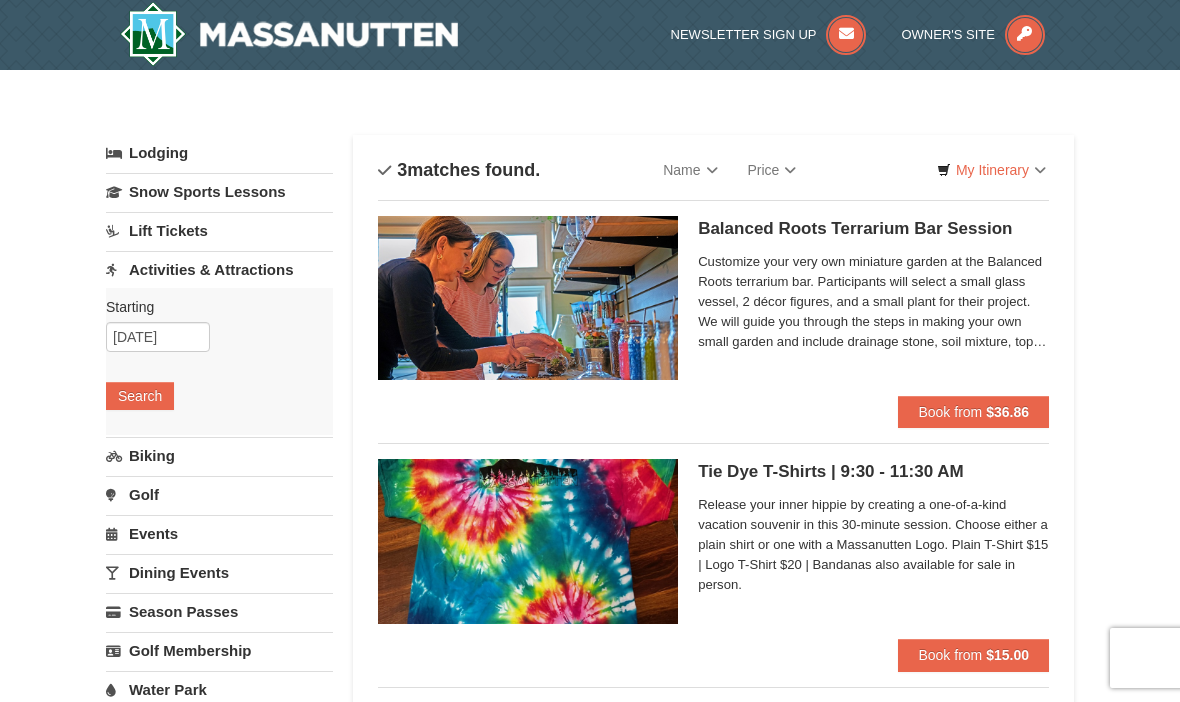 click on "Balanced Roots Terrarium Bar Session  Massanutten Select Classes" at bounding box center [873, 229] 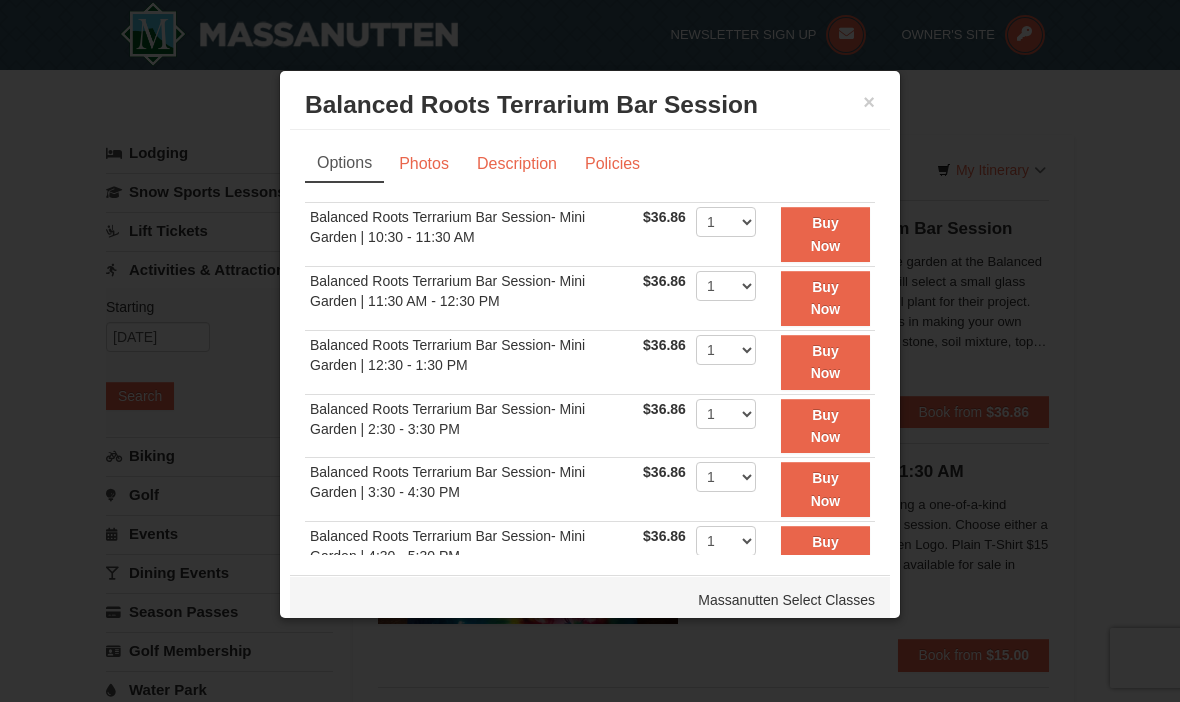 click at bounding box center (590, 351) 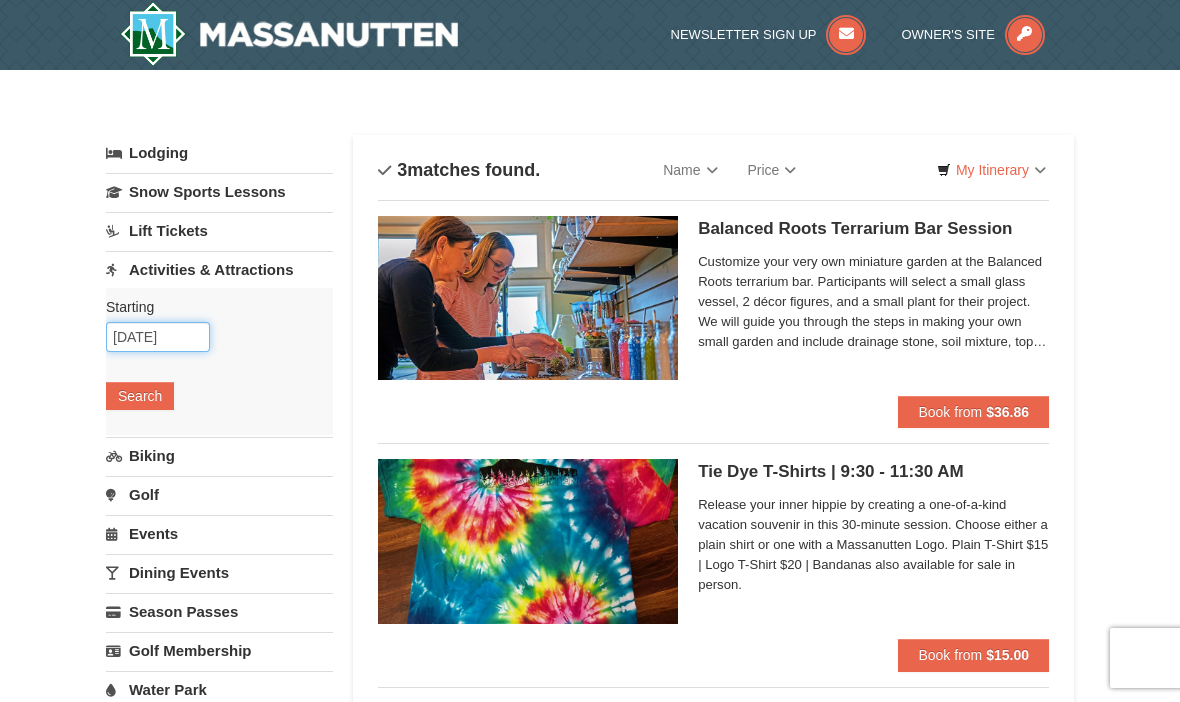 click on "[DATE]" at bounding box center [158, 337] 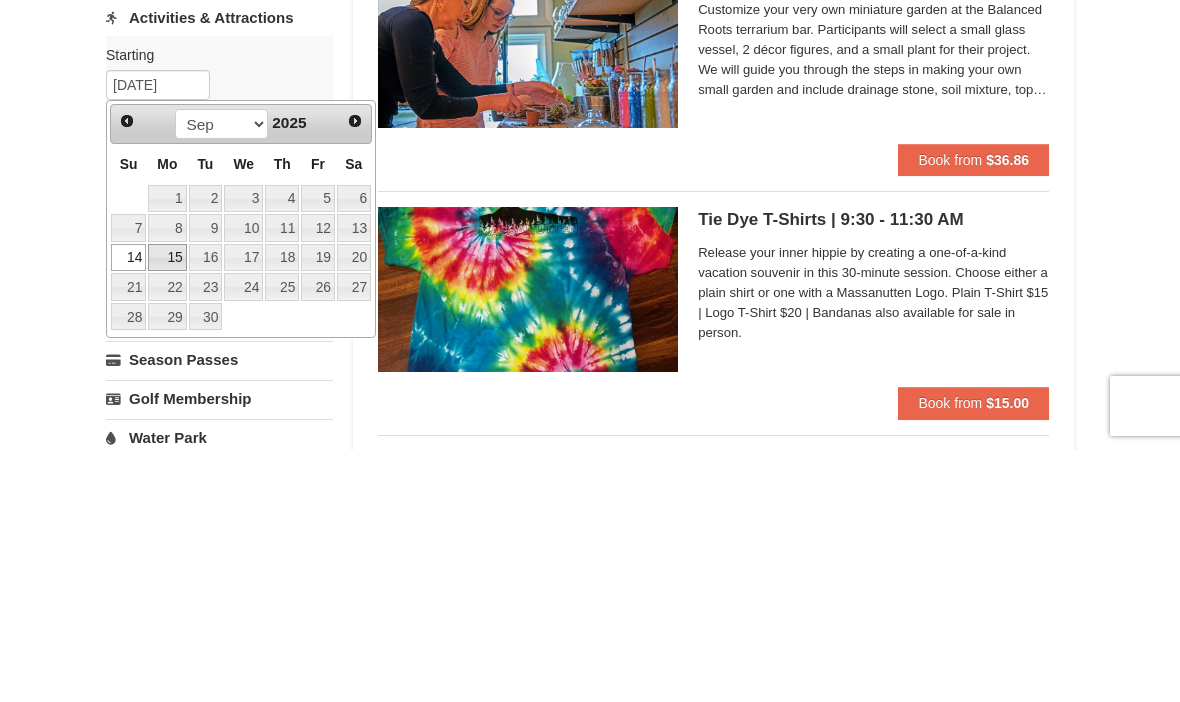 click on "15" at bounding box center [167, 510] 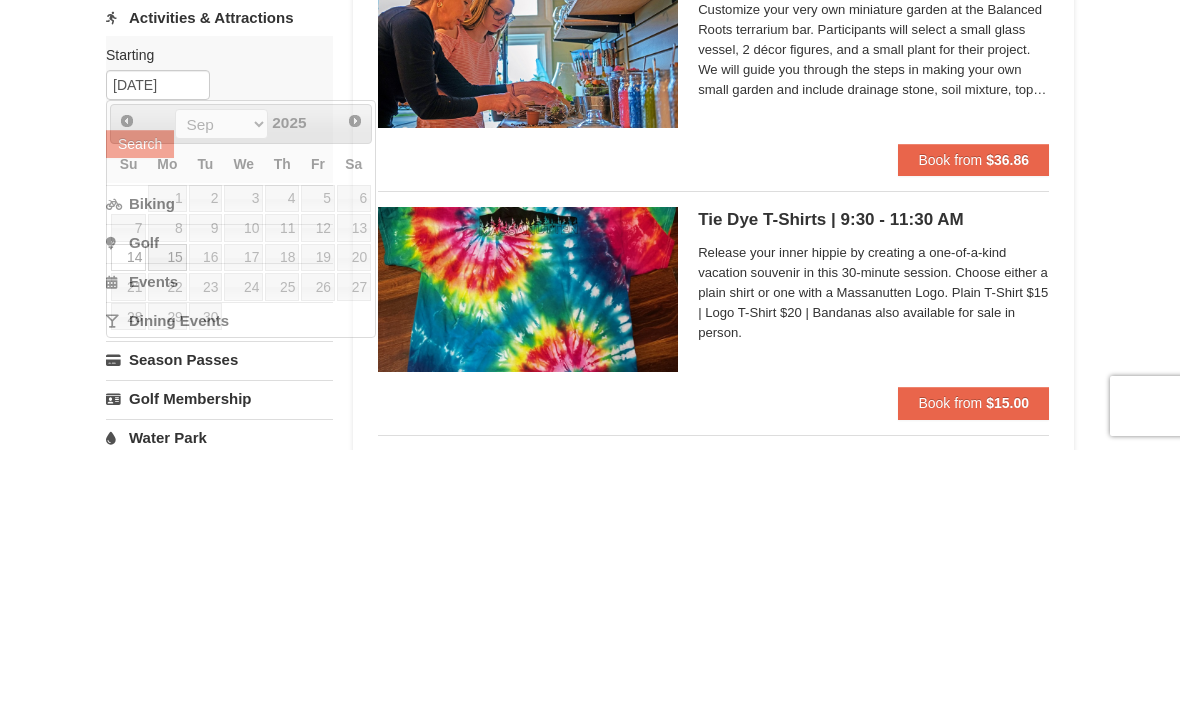 scroll, scrollTop: 252, scrollLeft: 0, axis: vertical 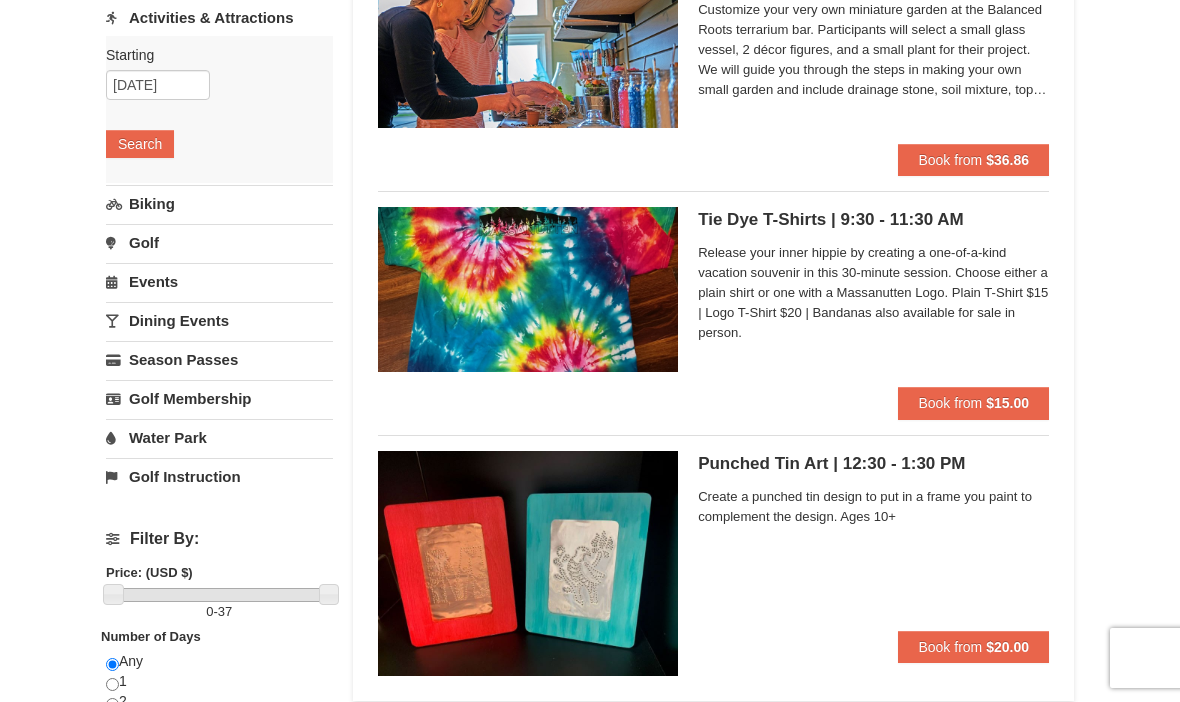 click on "Search" at bounding box center (140, 144) 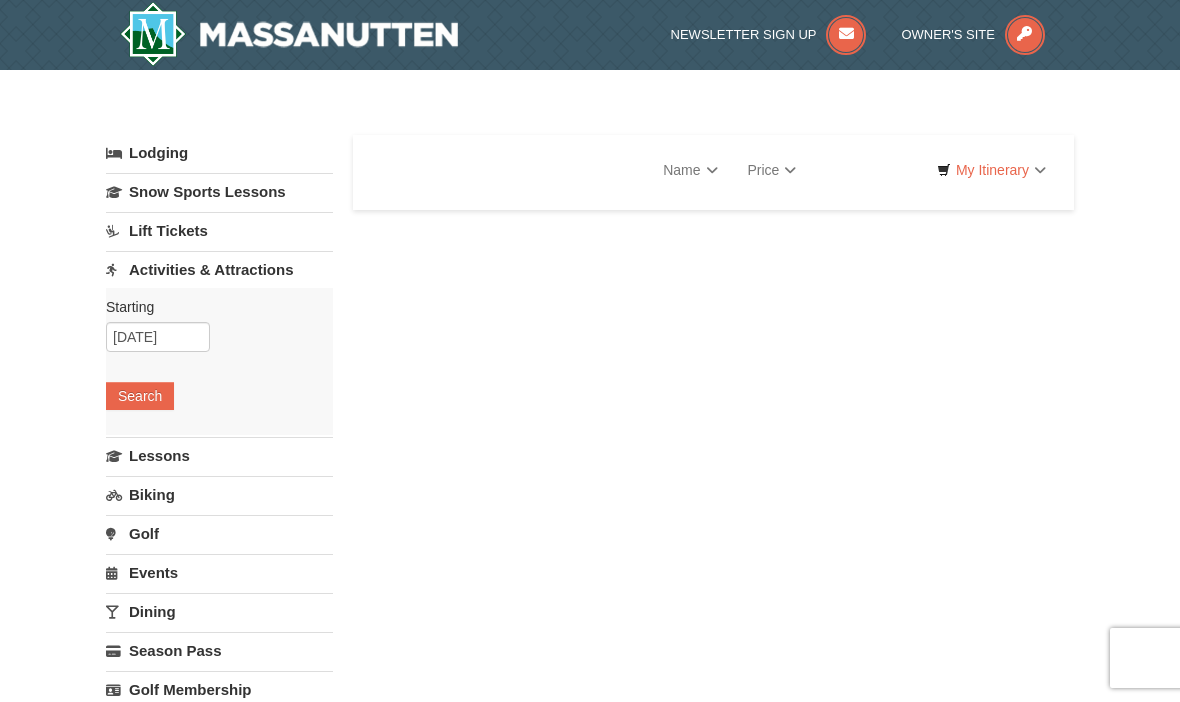 scroll, scrollTop: 0, scrollLeft: 0, axis: both 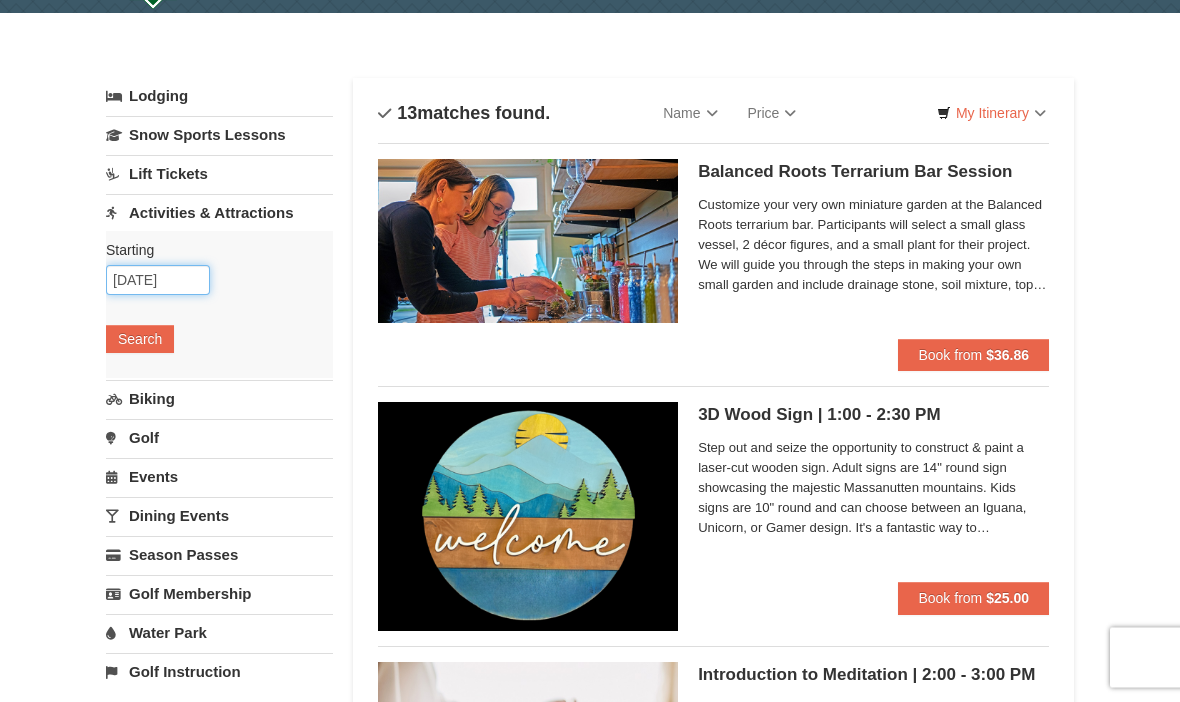 click on "09/15/2025" at bounding box center [158, 281] 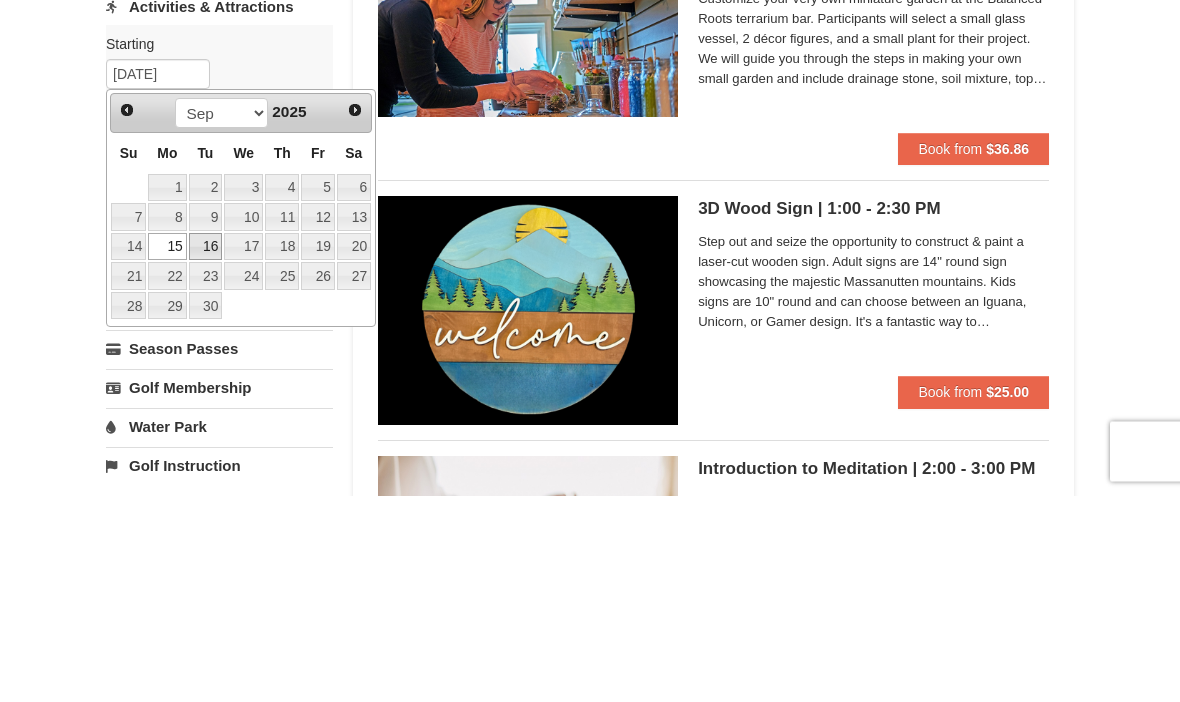 click on "16" at bounding box center (206, 454) 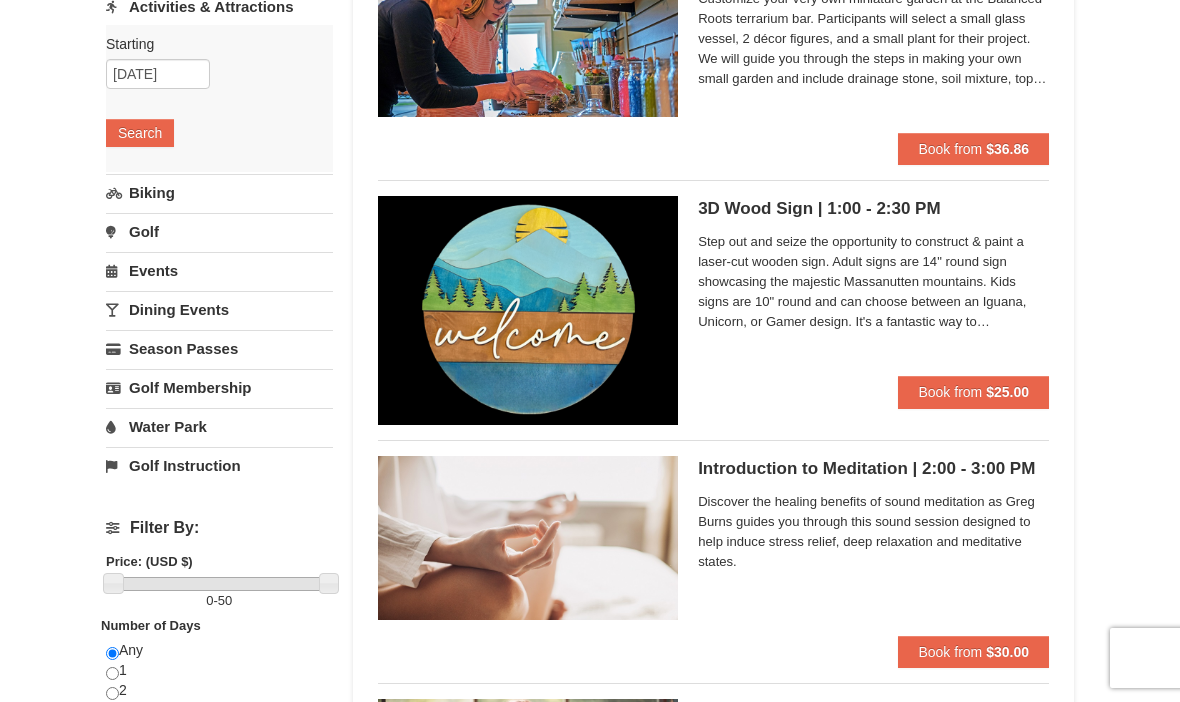 click on "Search" at bounding box center [140, 133] 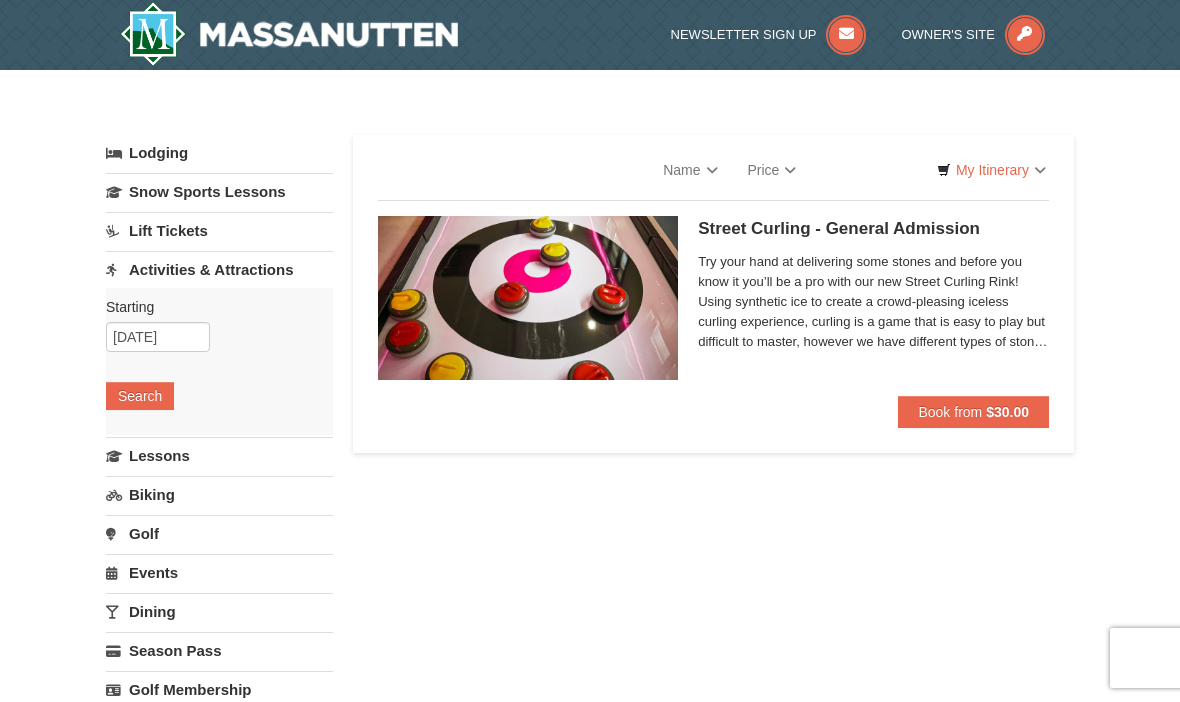 scroll, scrollTop: 0, scrollLeft: 0, axis: both 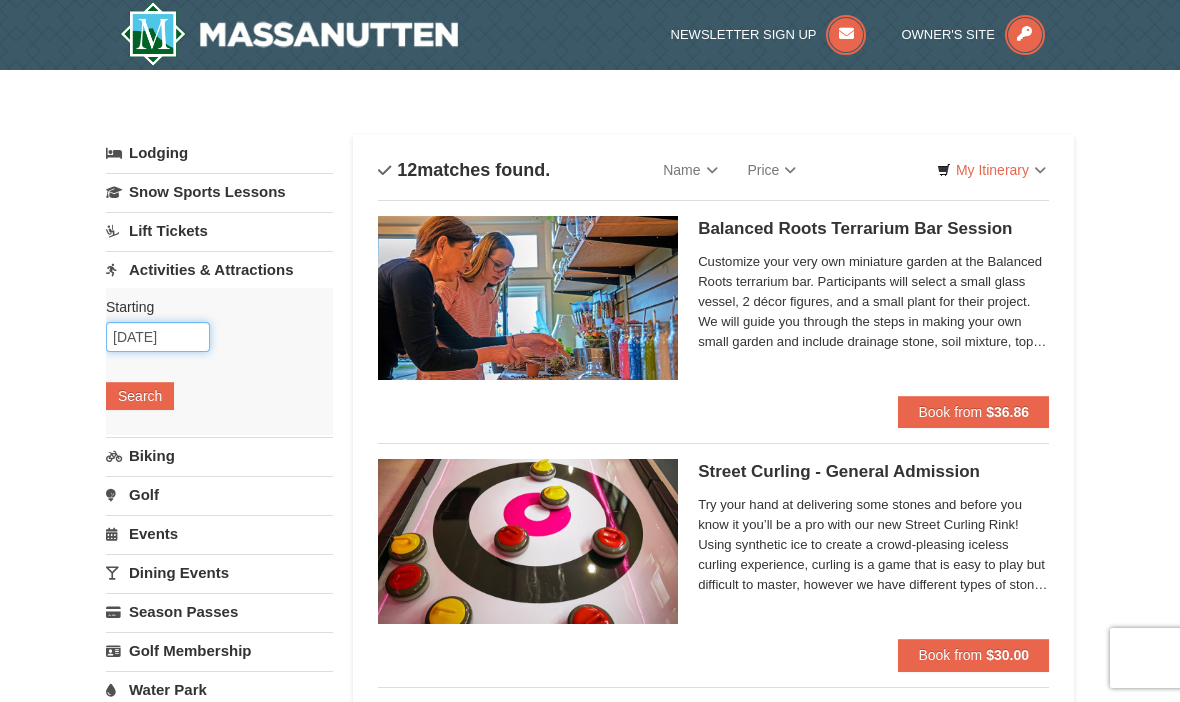 click on "[DATE]" at bounding box center [158, 337] 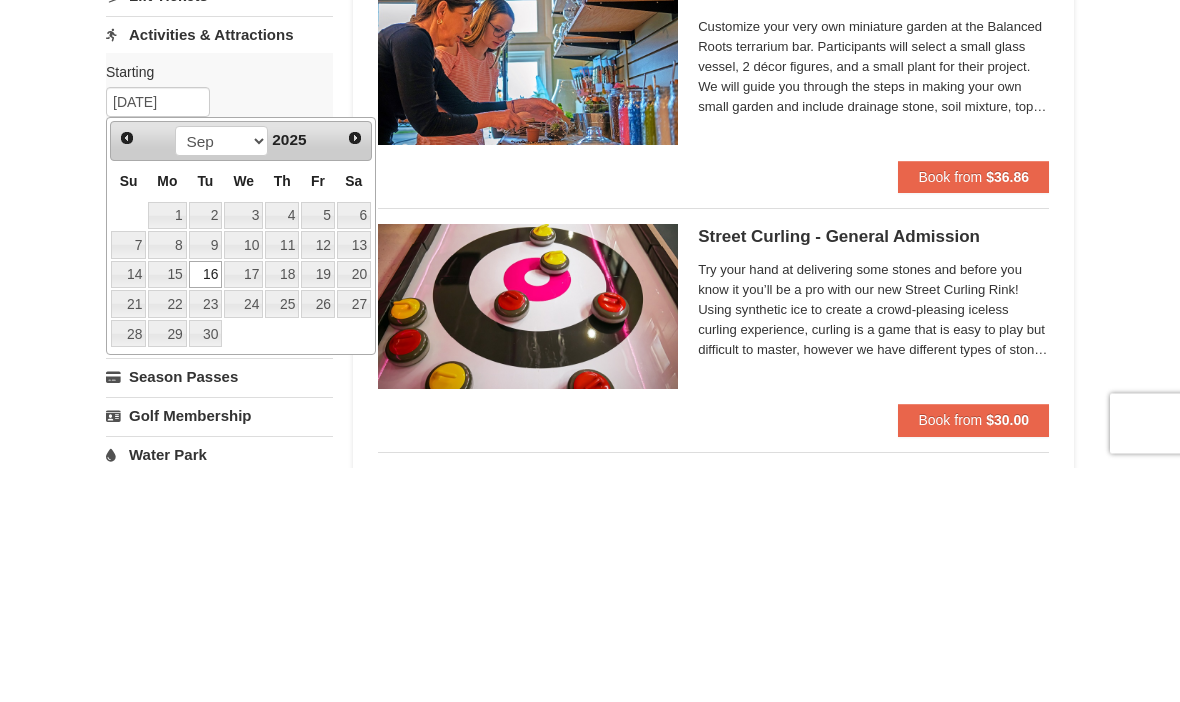 click on "17" at bounding box center [243, 510] 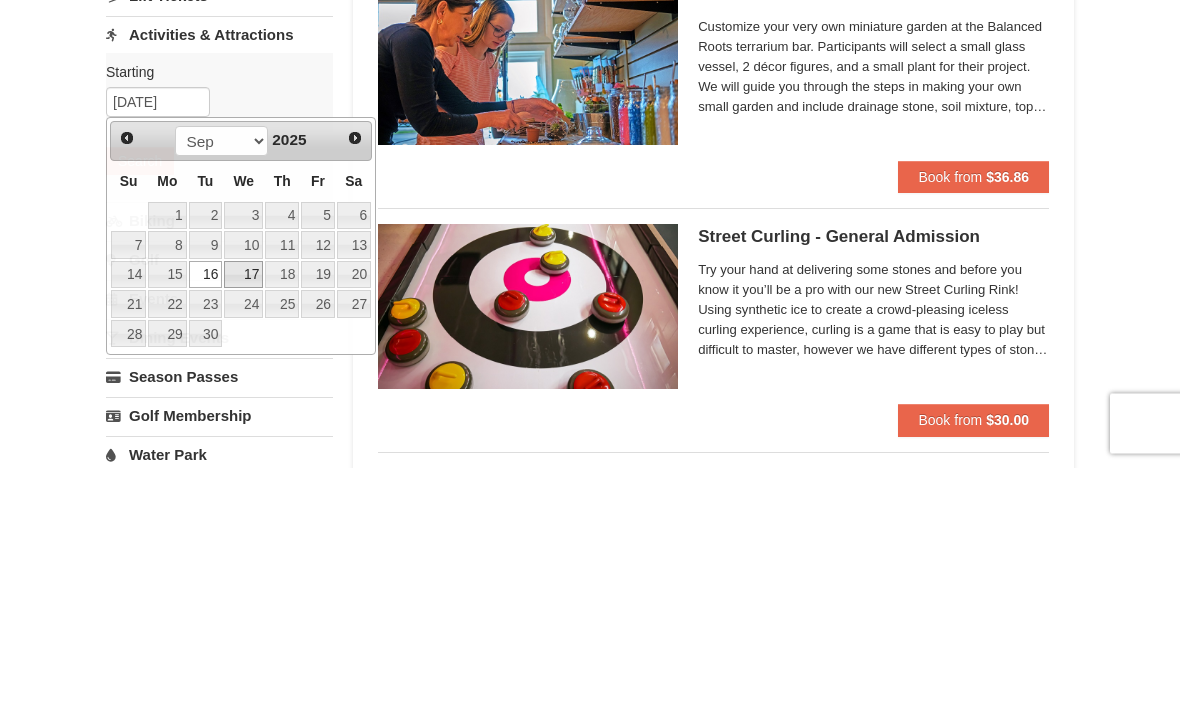 scroll, scrollTop: 235, scrollLeft: 0, axis: vertical 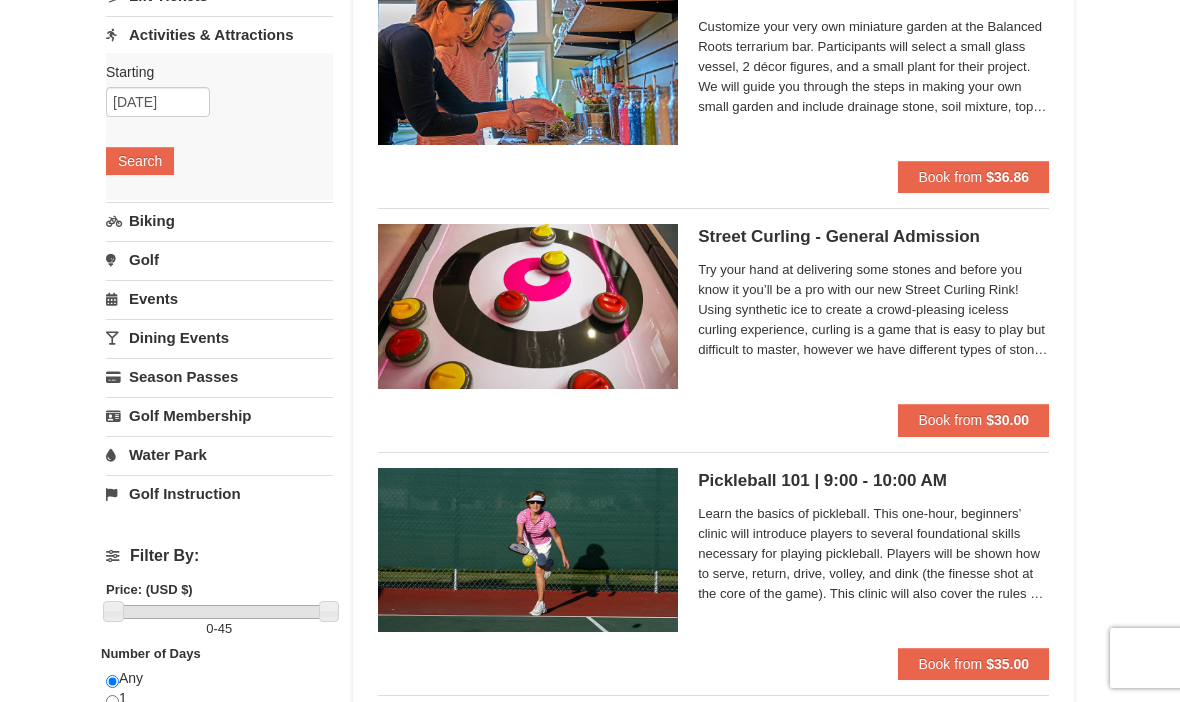 click on "Search" at bounding box center [140, 161] 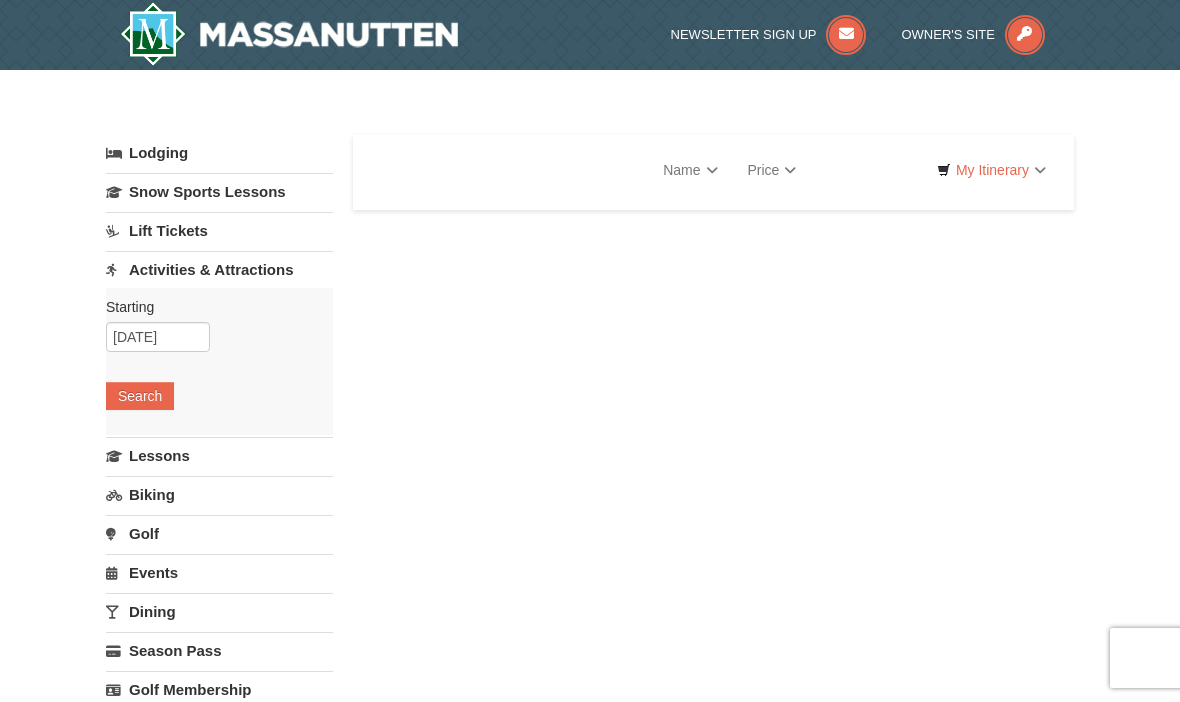 scroll, scrollTop: 0, scrollLeft: 0, axis: both 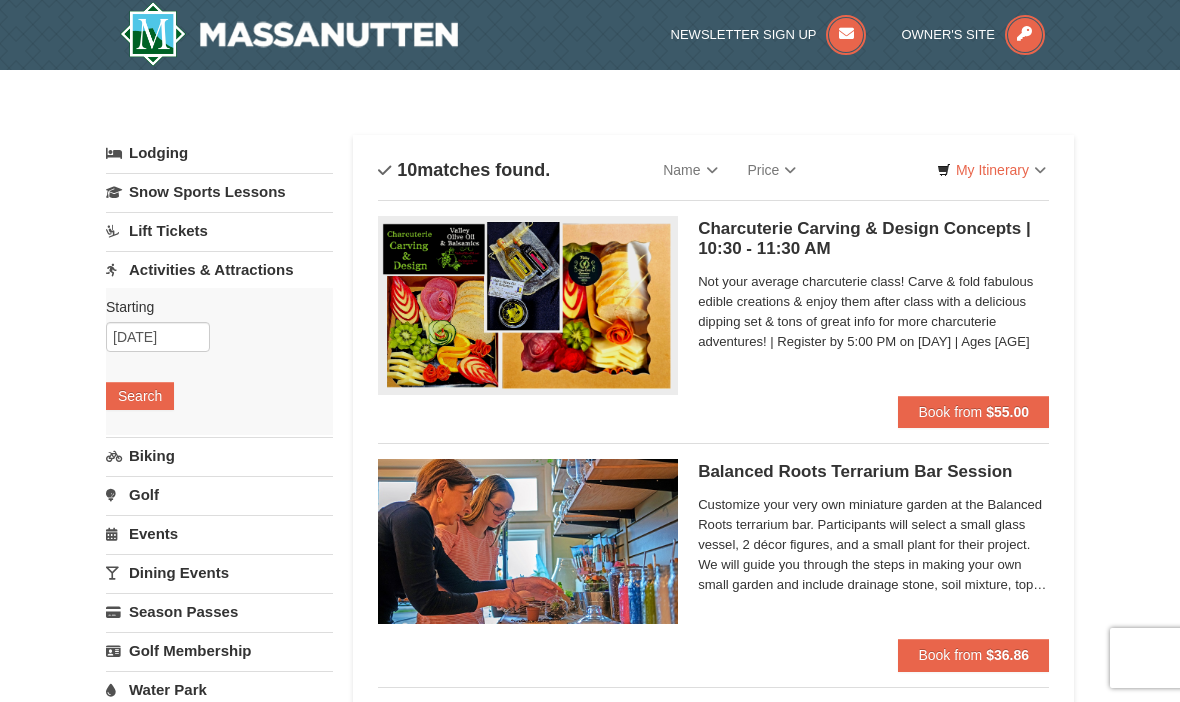 click on "Charcuterie Carving & Design Concepts | 10:30 - 11:30 AM  Massanutten Select Classes" at bounding box center (873, 239) 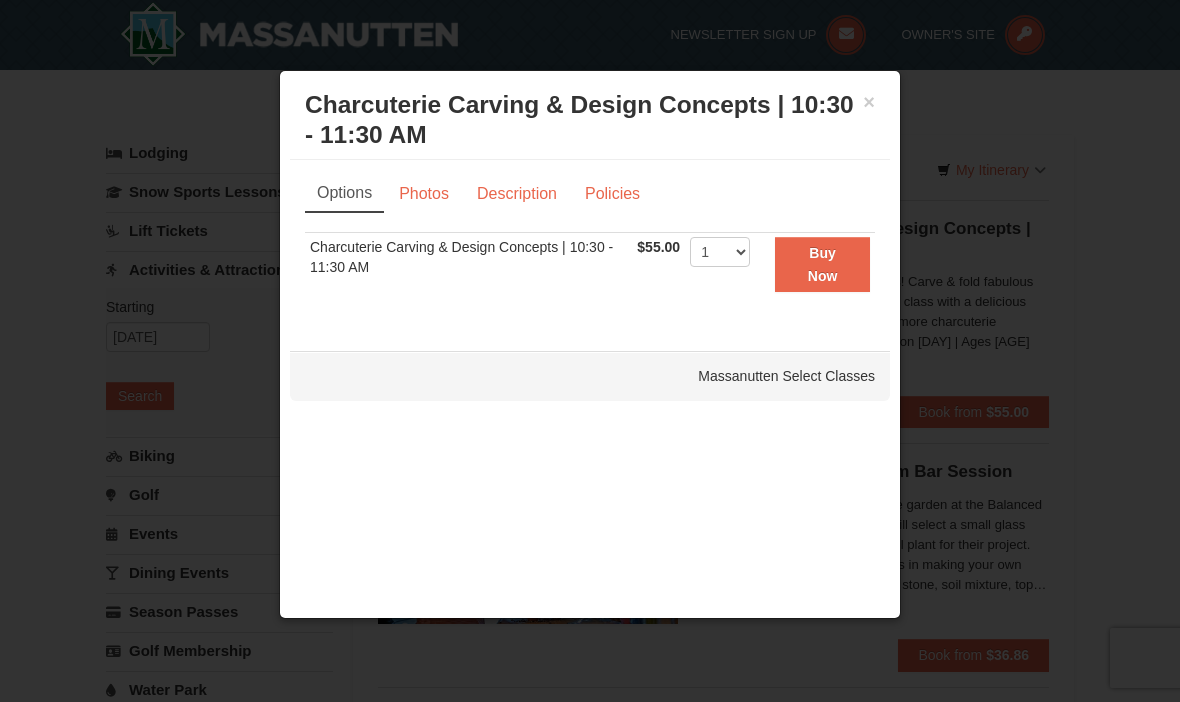 click on "Description" at bounding box center (517, 194) 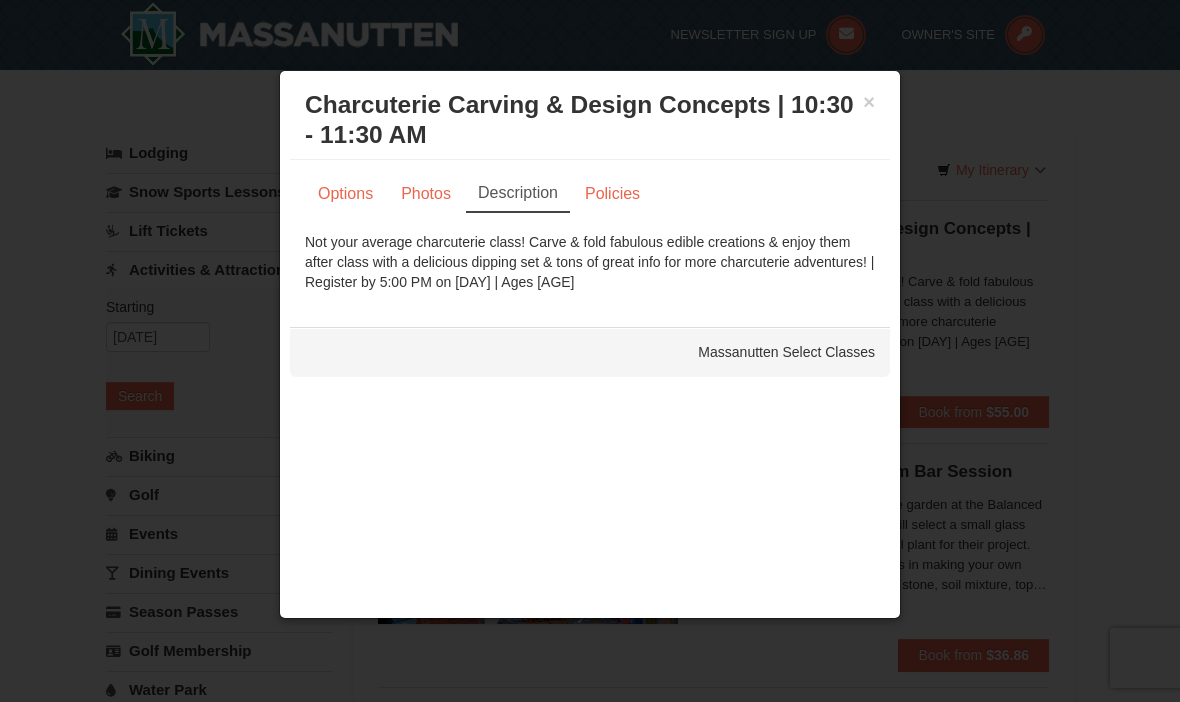 click at bounding box center (590, 351) 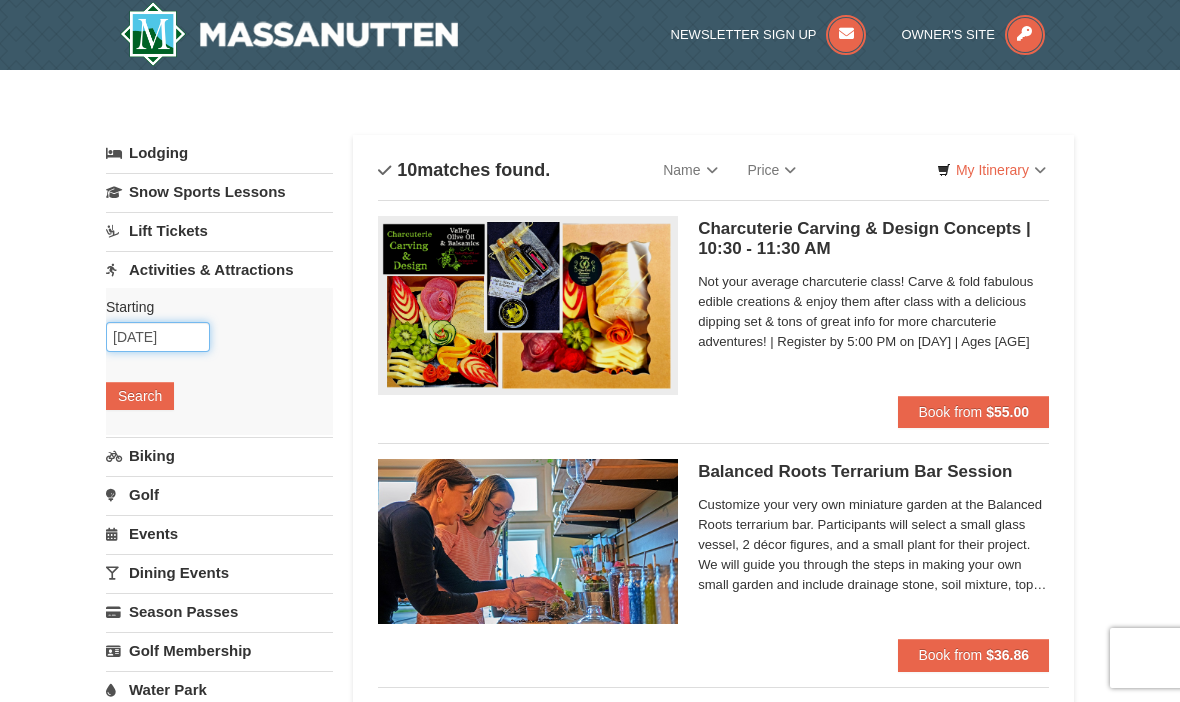 click on "09/17/2025" at bounding box center (158, 337) 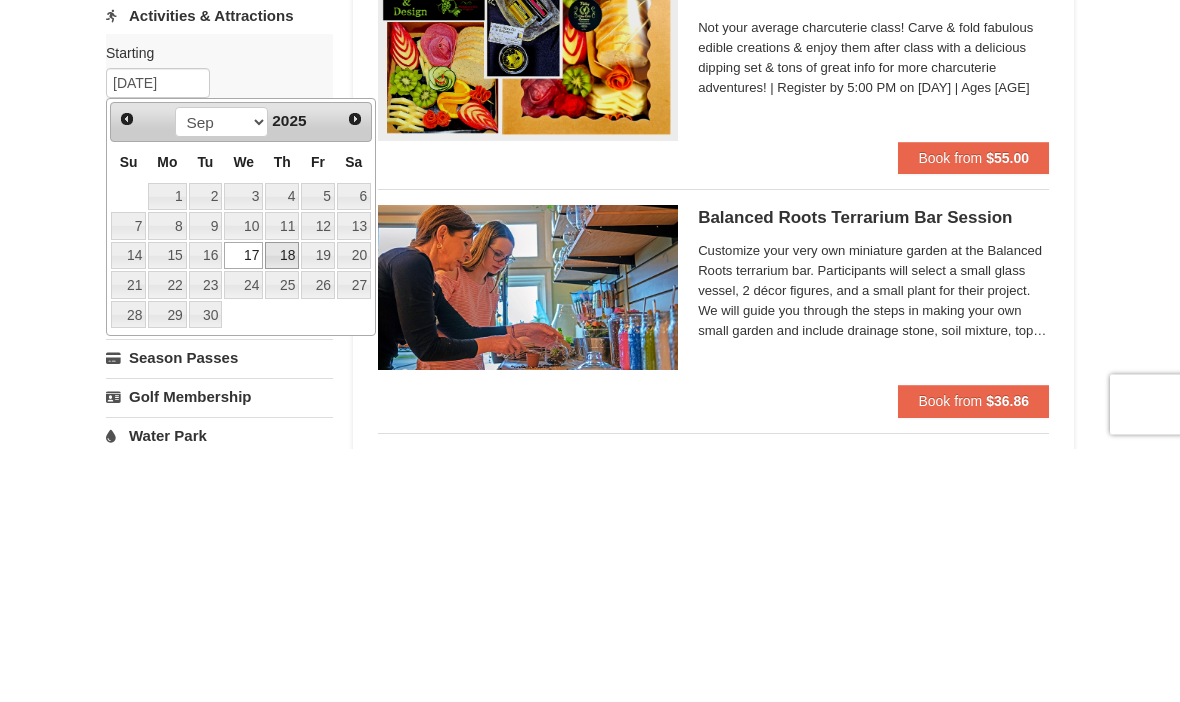 click on "18" at bounding box center [282, 510] 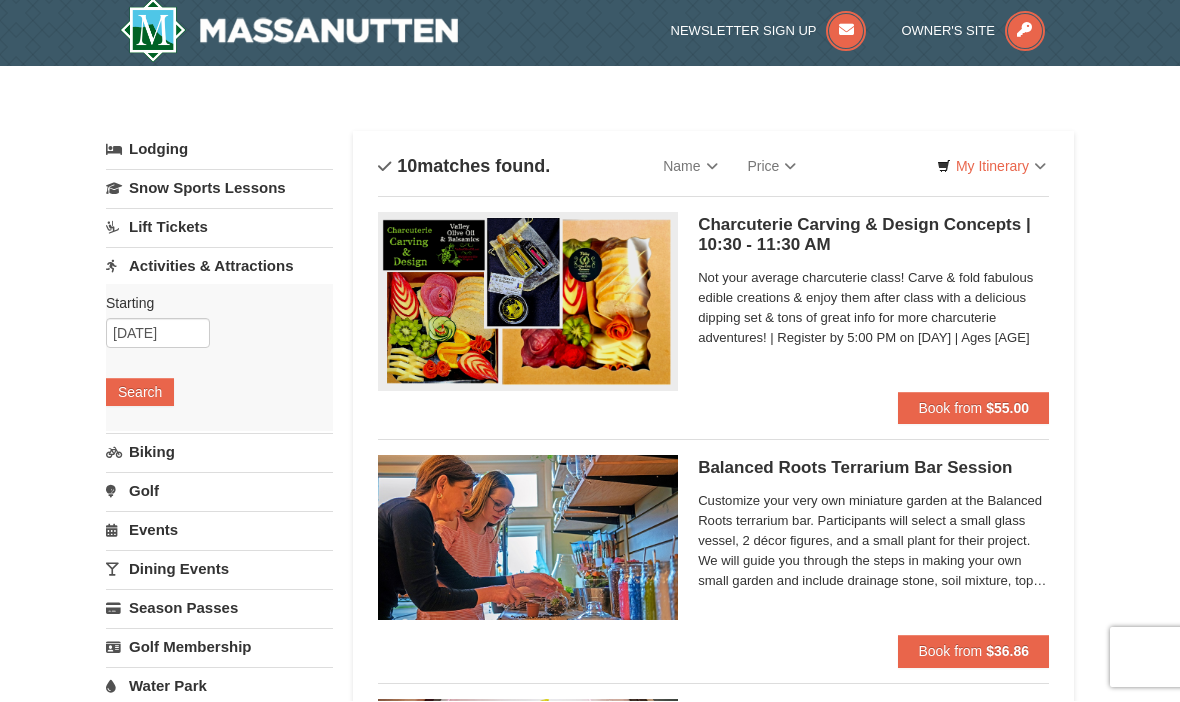scroll, scrollTop: 4, scrollLeft: 0, axis: vertical 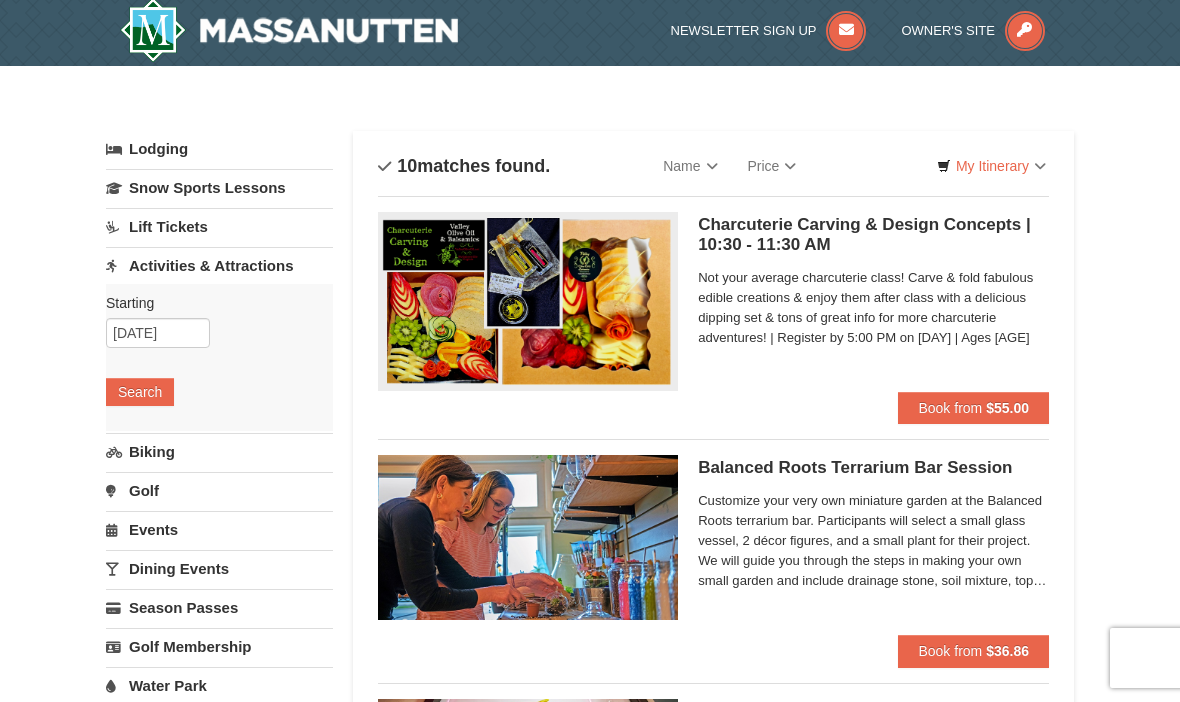 click on "Search" at bounding box center [140, 392] 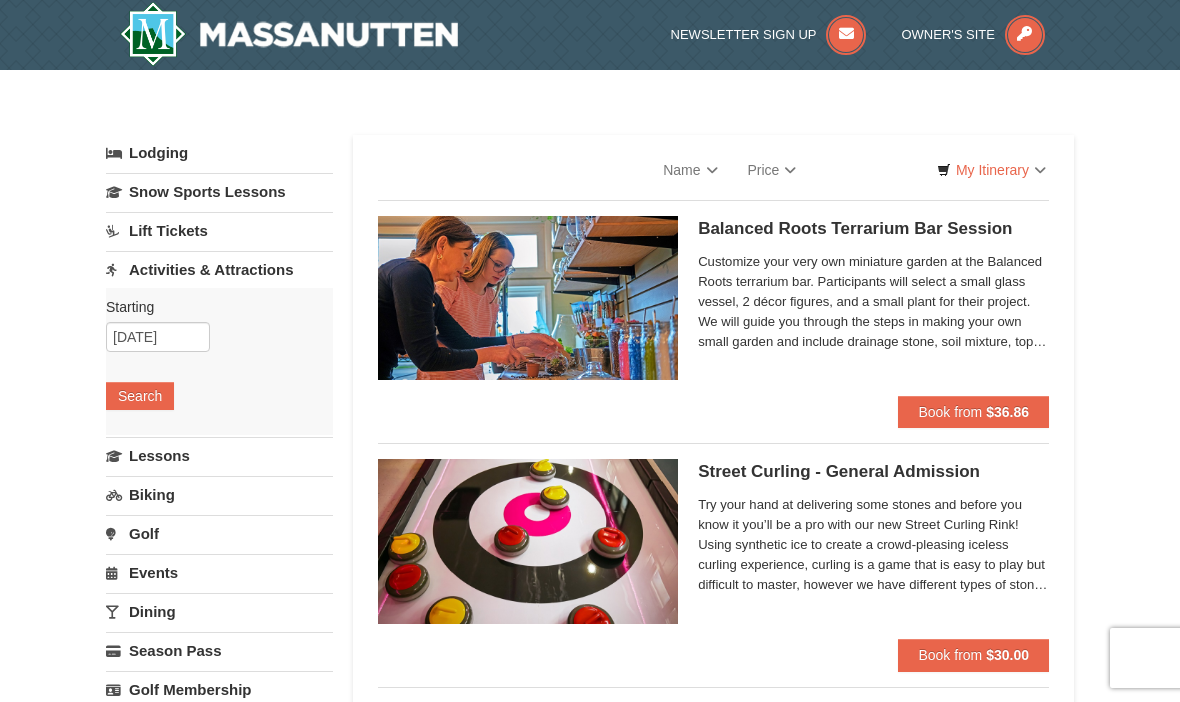 scroll, scrollTop: 0, scrollLeft: 0, axis: both 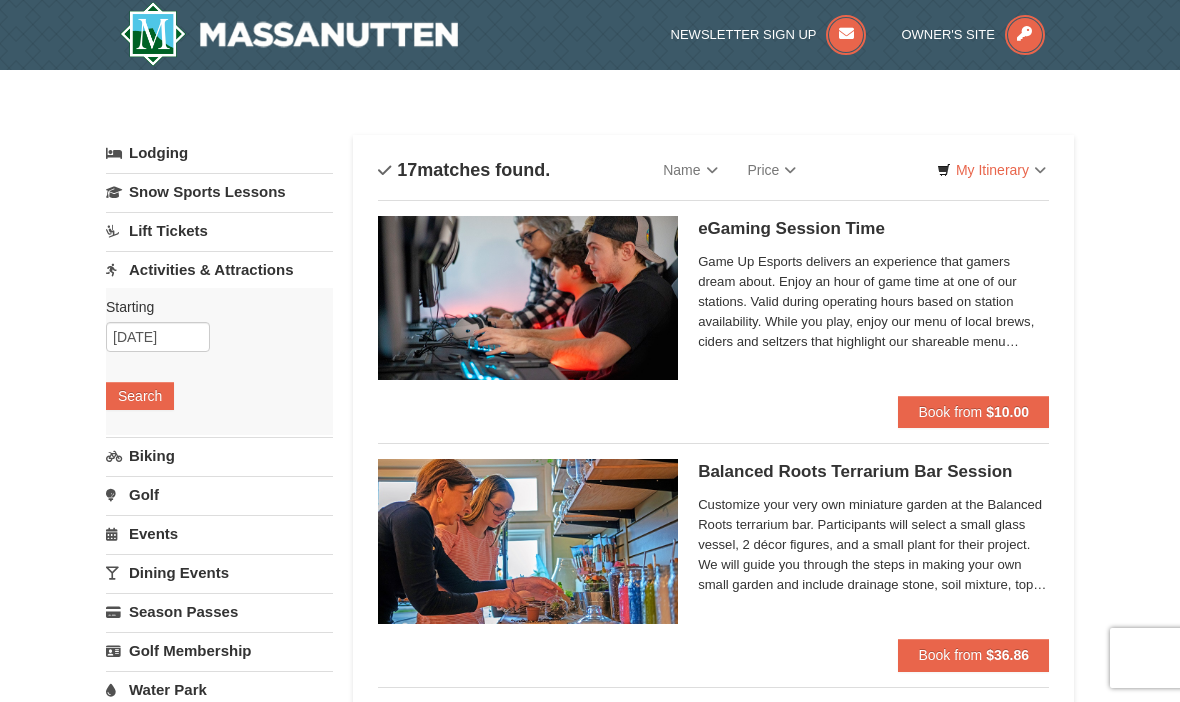click on "Newsletter Sign Up
Owner's Site" at bounding box center (590, 35) 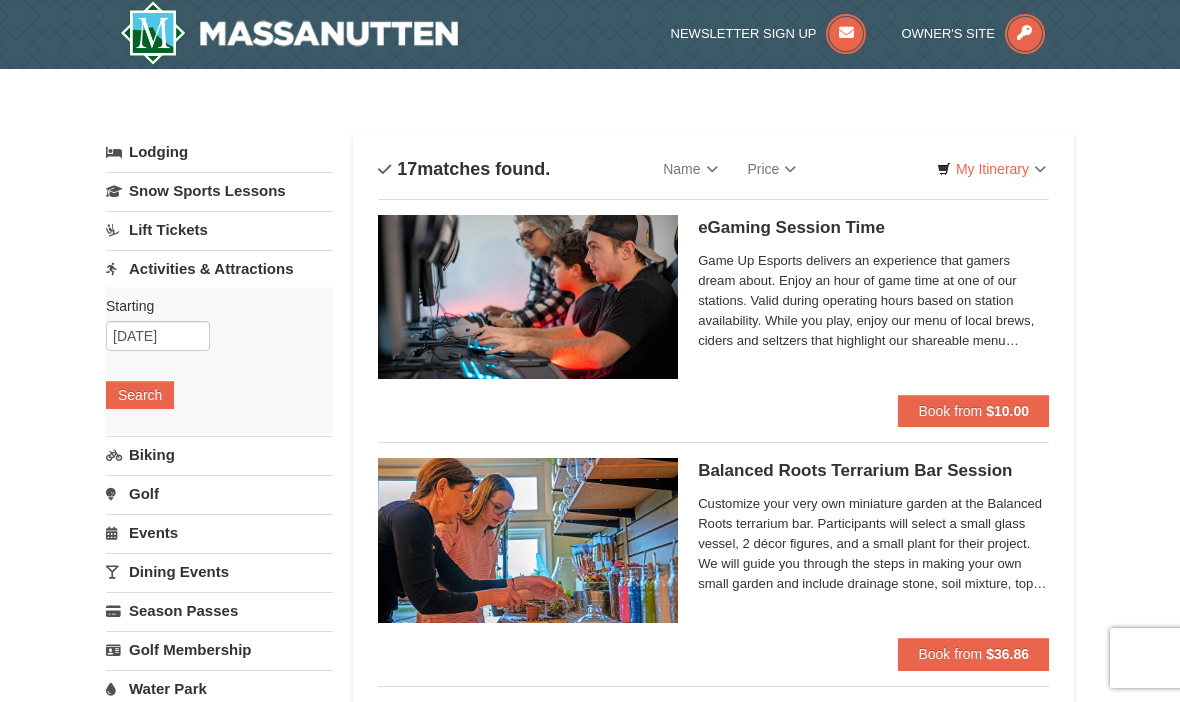 click on "Newsletter Sign Up
Owner's Site" at bounding box center [792, 26] 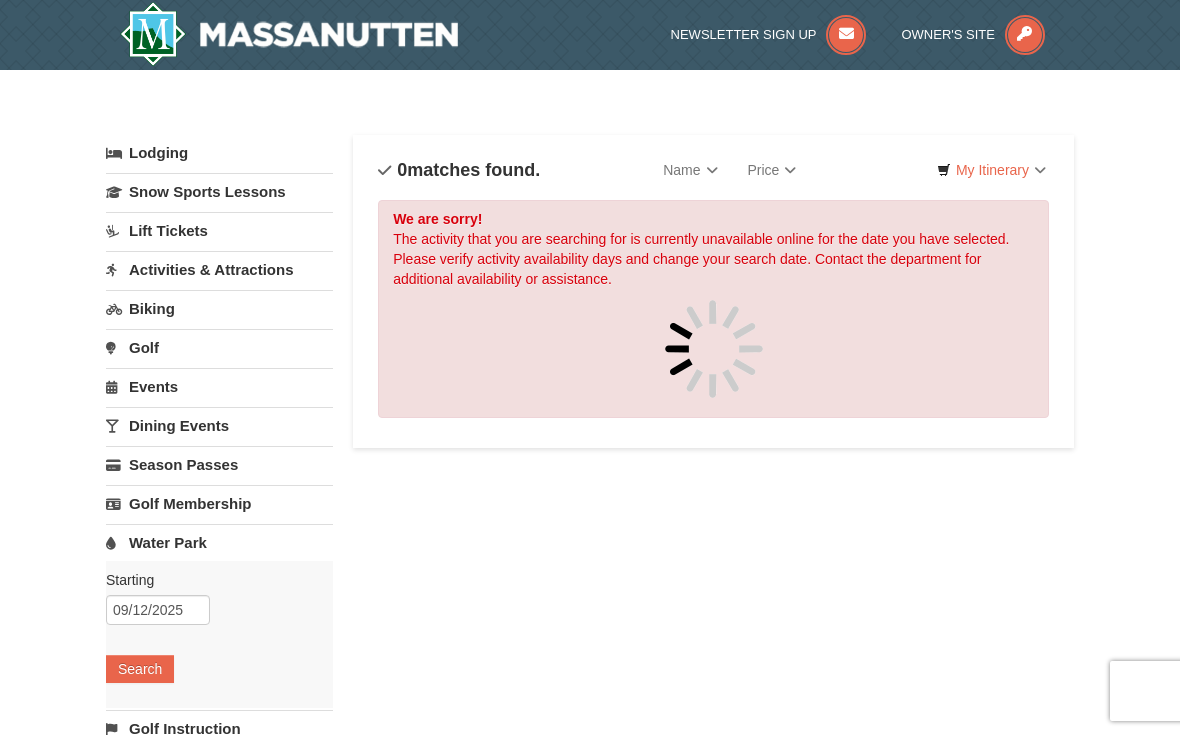 scroll, scrollTop: 0, scrollLeft: 0, axis: both 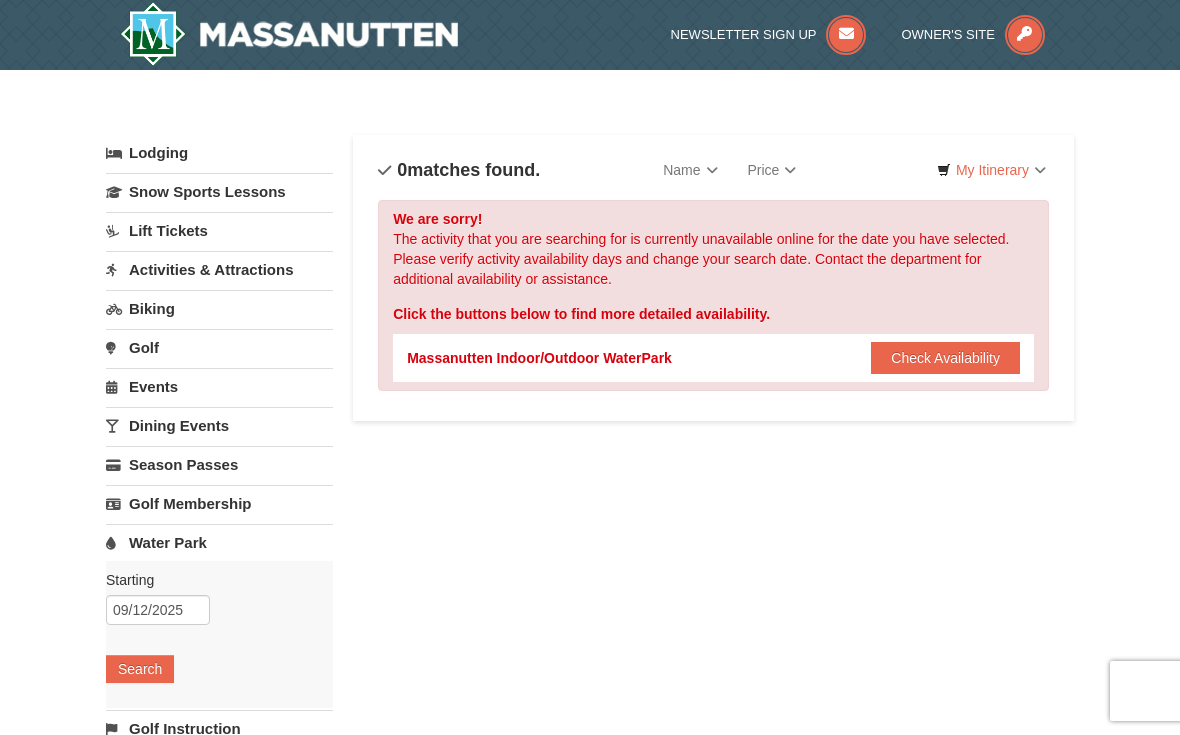 click on "Check Availability" at bounding box center [945, 358] 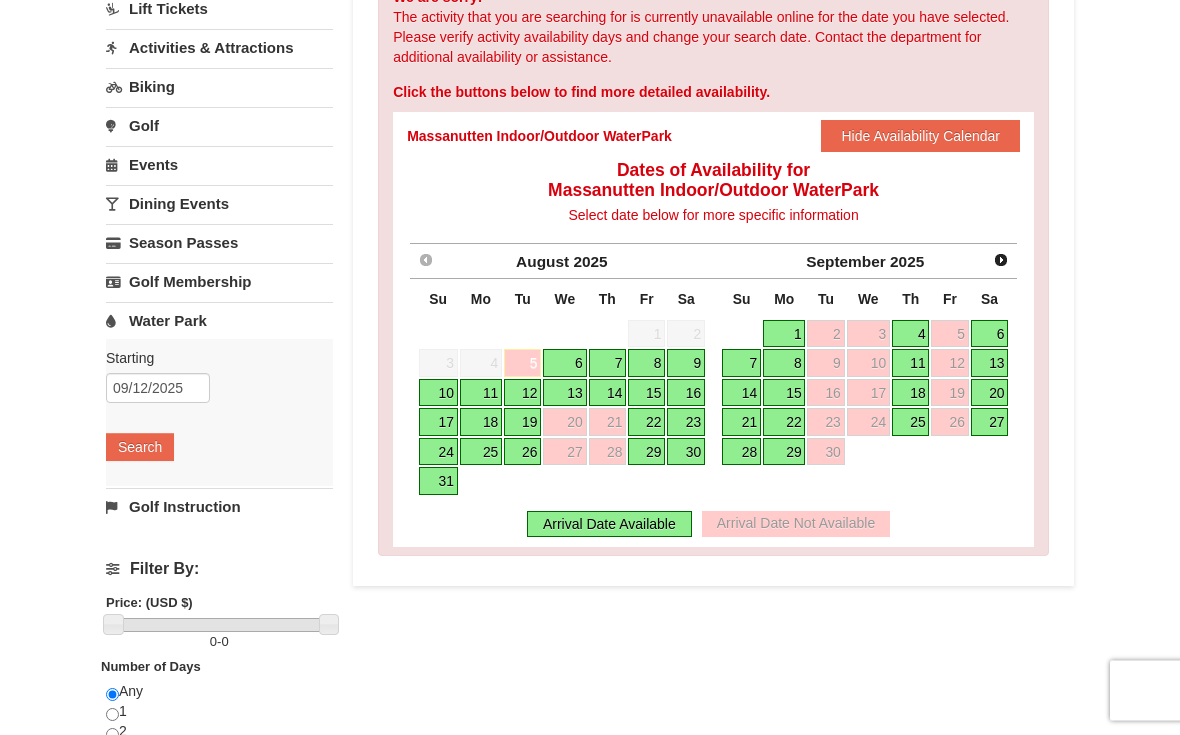 scroll, scrollTop: 259, scrollLeft: 0, axis: vertical 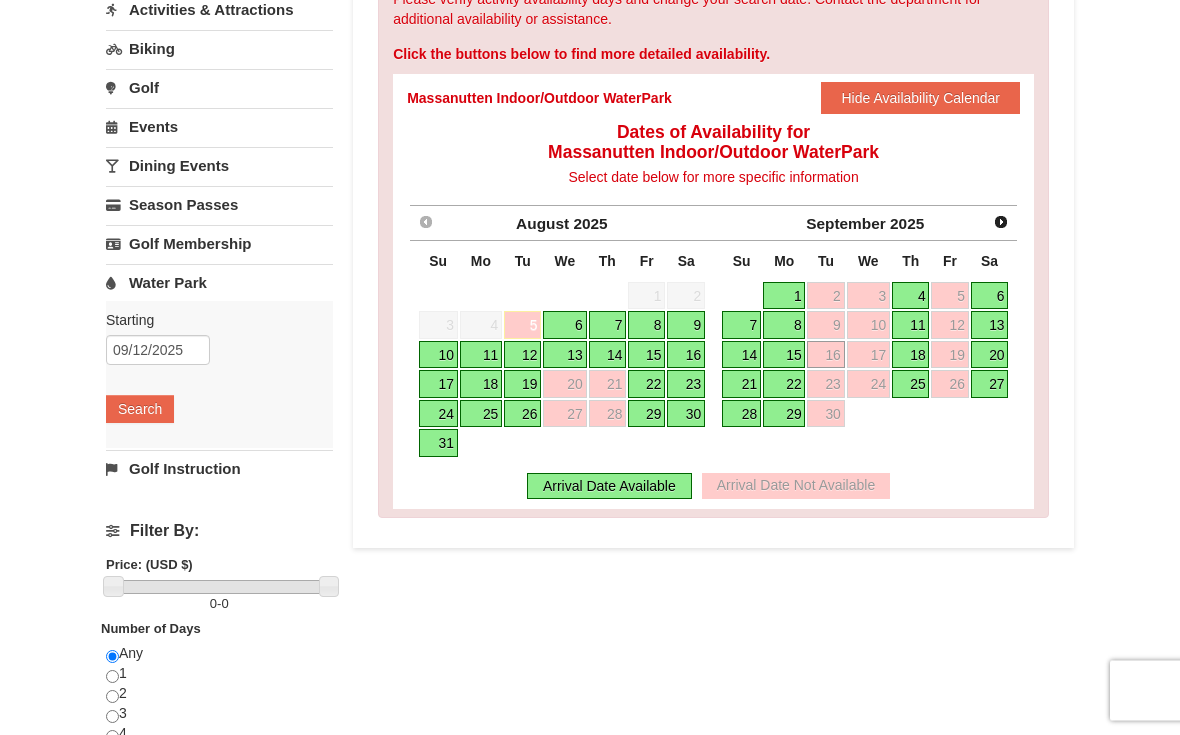 click on "16" at bounding box center [825, 356] 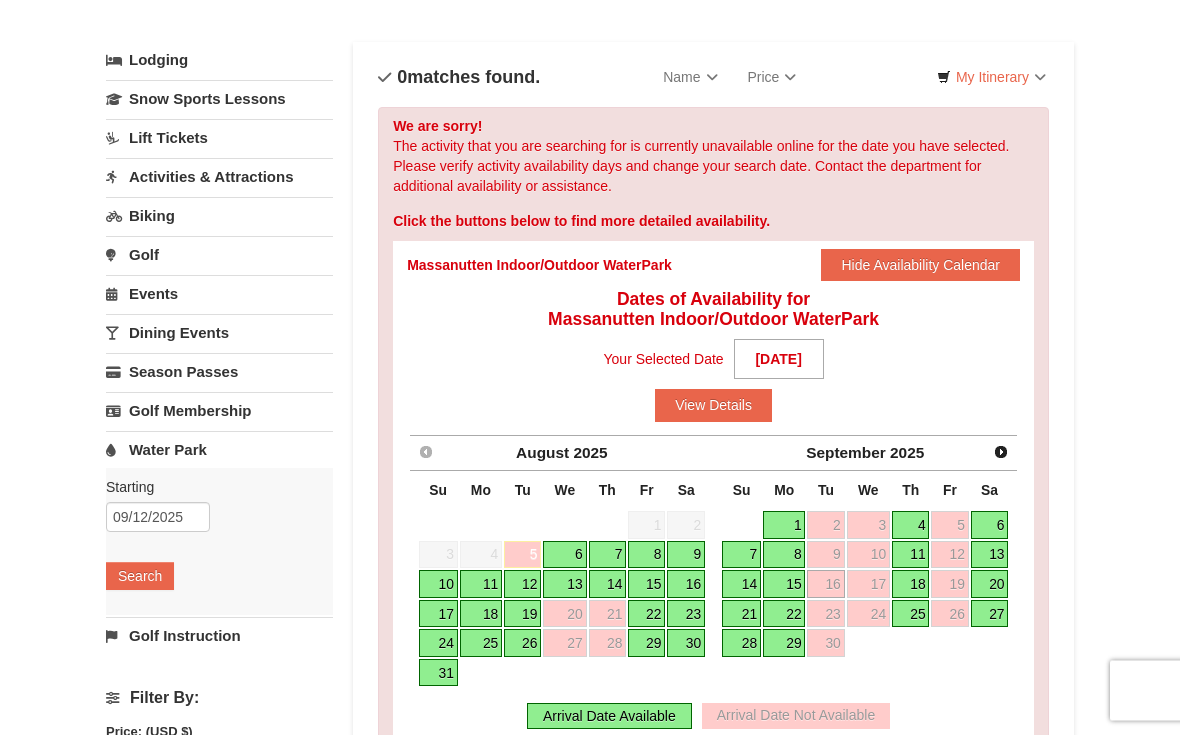 scroll, scrollTop: 0, scrollLeft: 0, axis: both 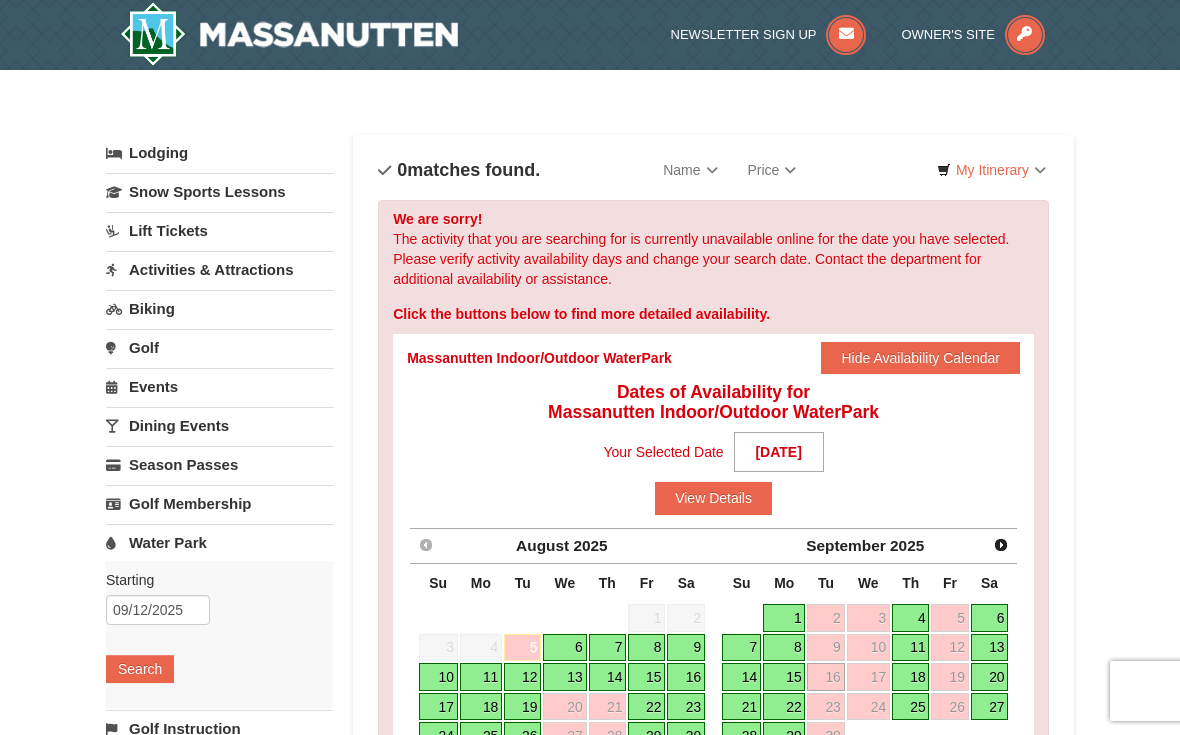 click on "Activities & Attractions" at bounding box center (219, 269) 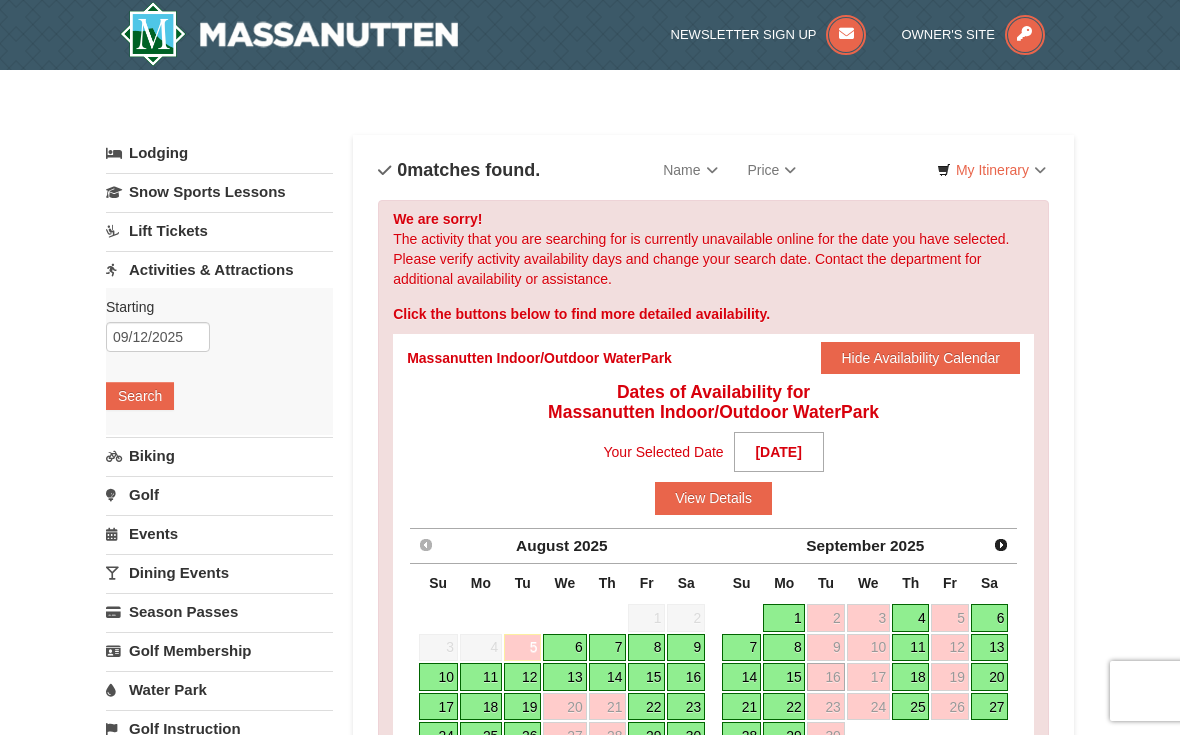 click on "Search" at bounding box center [140, 396] 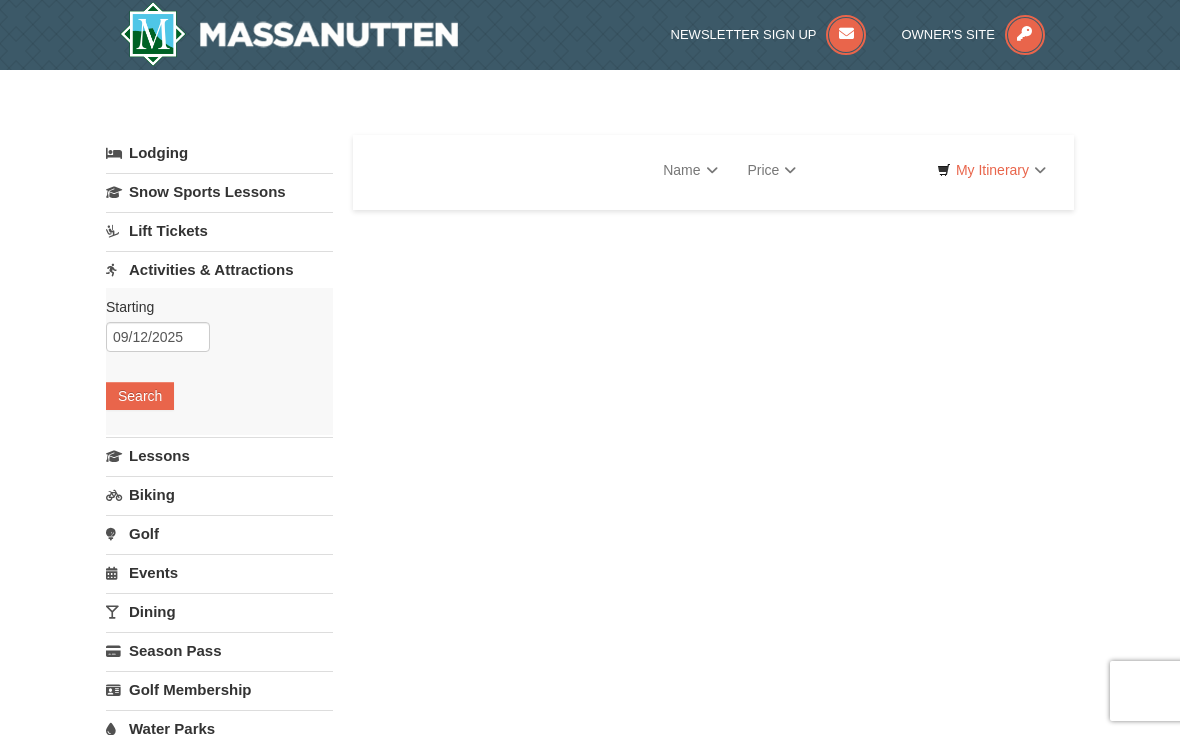 scroll, scrollTop: 0, scrollLeft: 0, axis: both 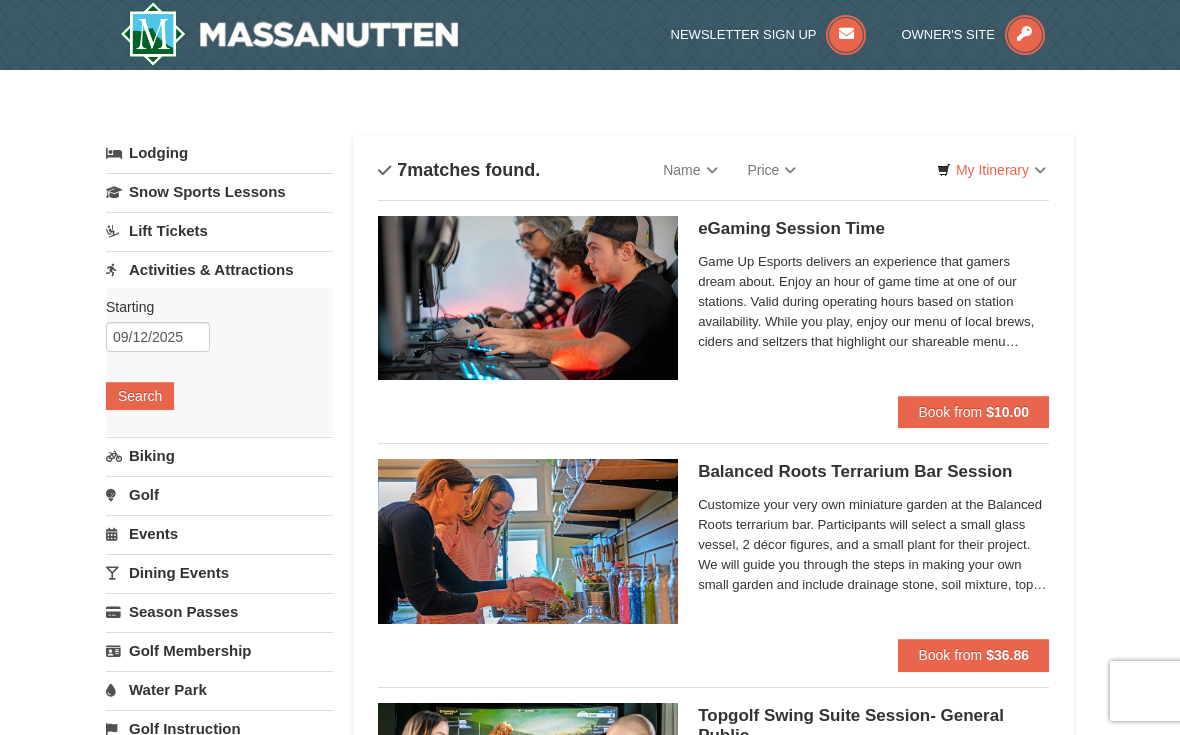 click on "Biking" at bounding box center [219, 455] 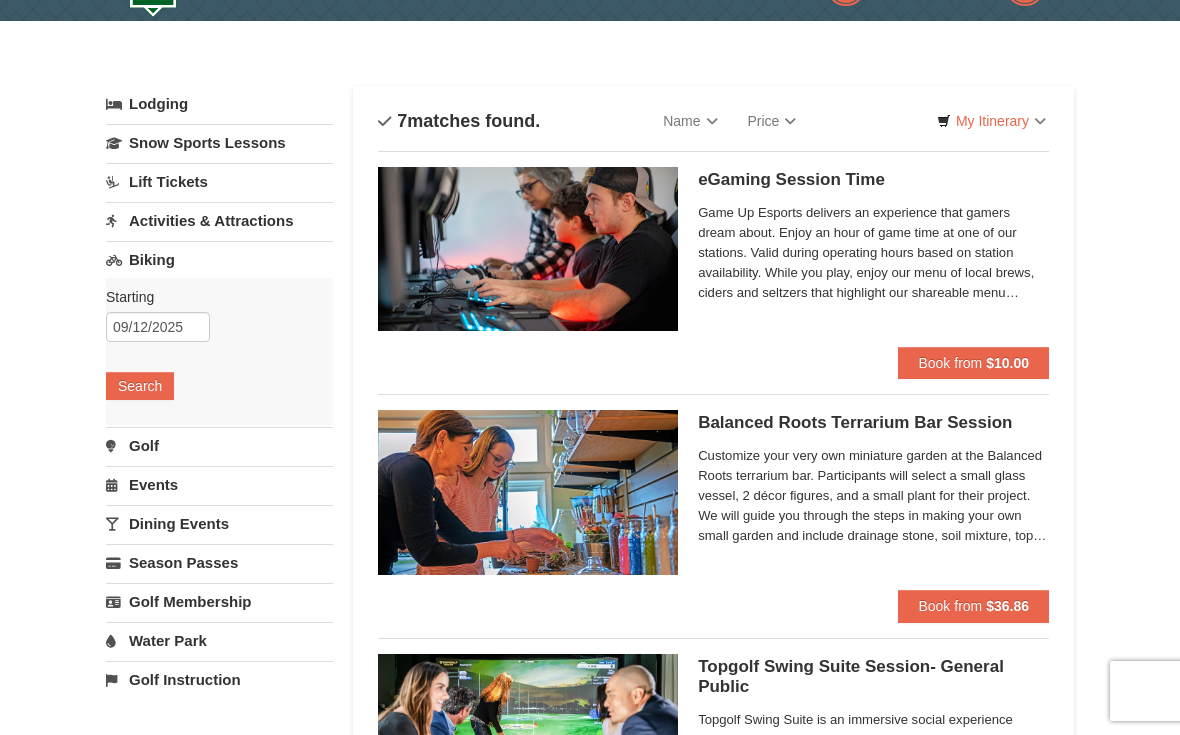 scroll, scrollTop: 0, scrollLeft: 0, axis: both 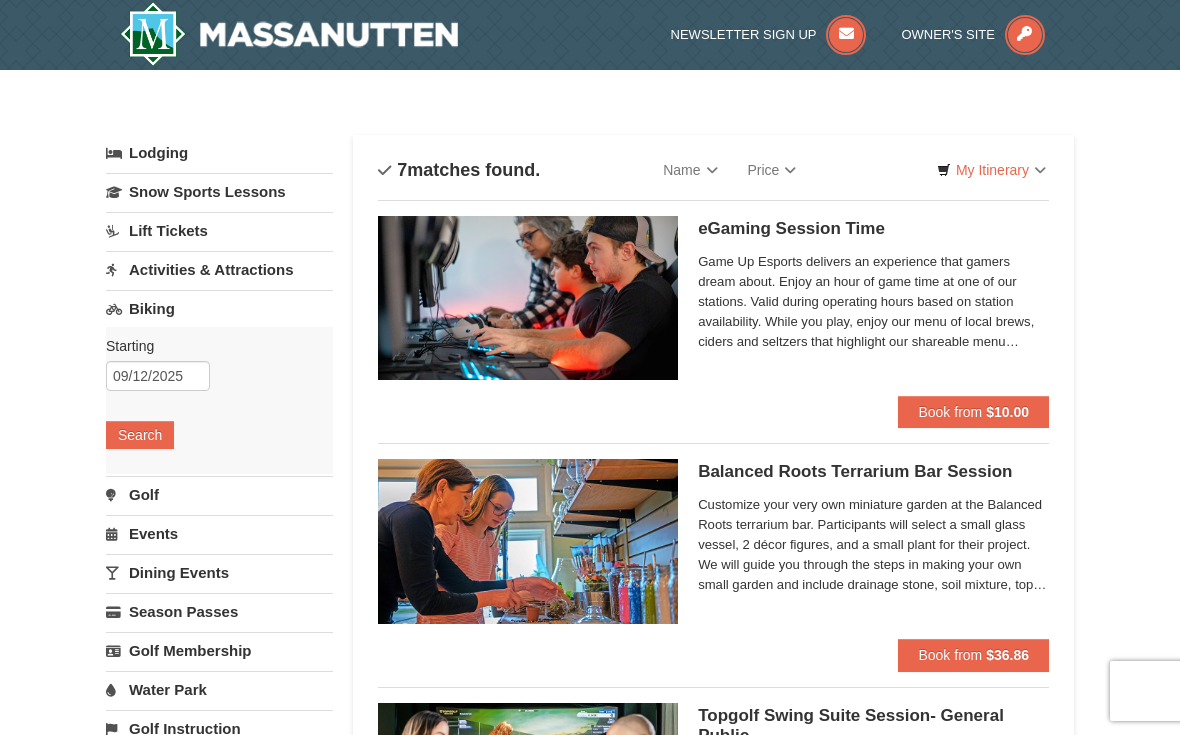 click on "Lodging" at bounding box center (219, 153) 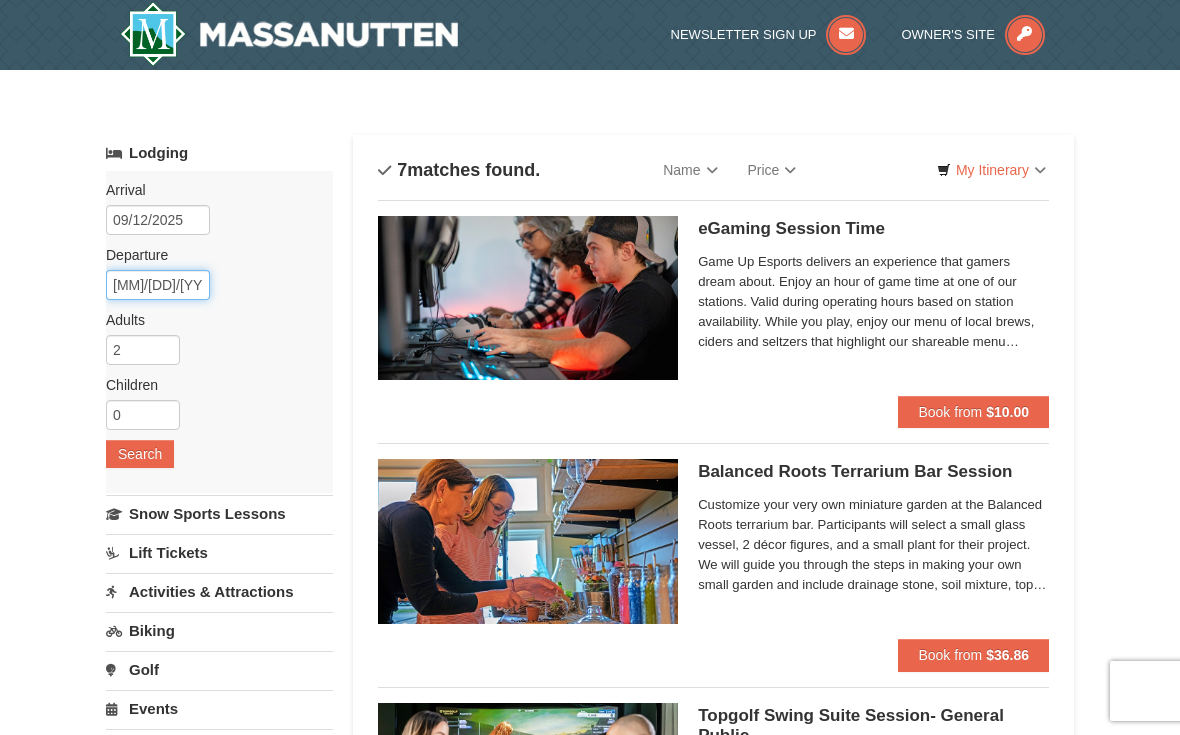 click on "[MM]/[DD]/[YYYY]" at bounding box center (158, 285) 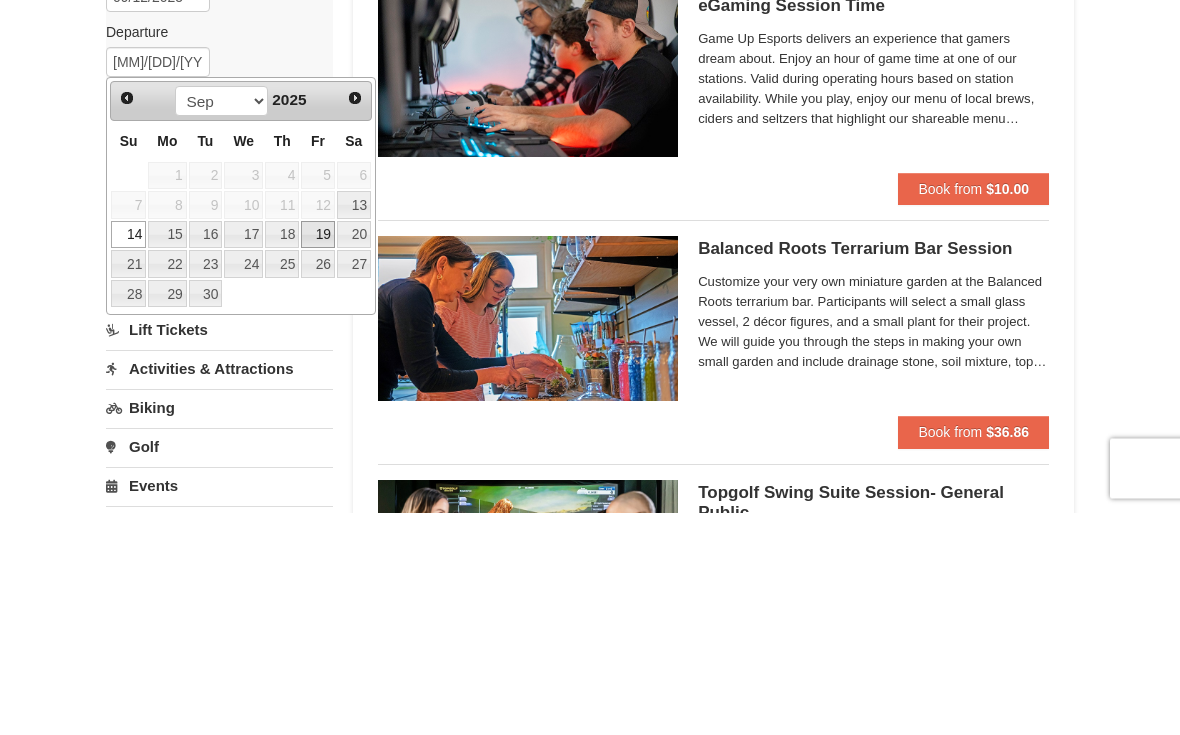 click on "19" at bounding box center (318, 458) 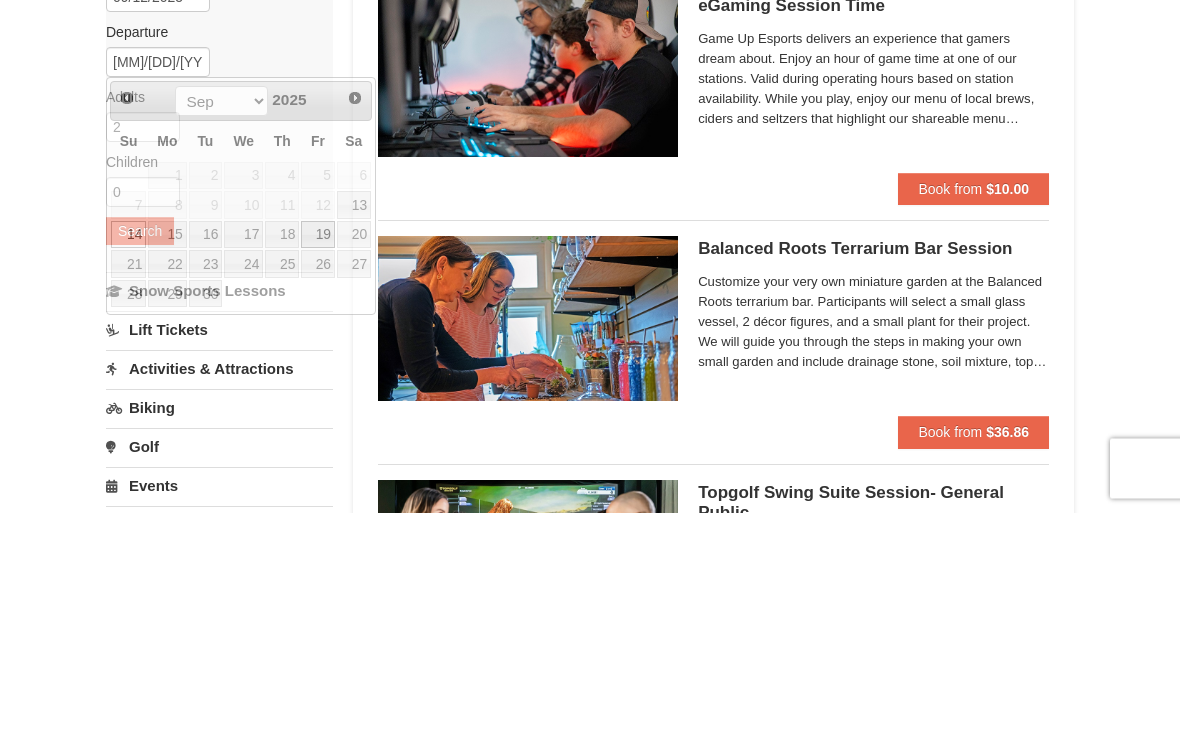 scroll, scrollTop: 223, scrollLeft: 0, axis: vertical 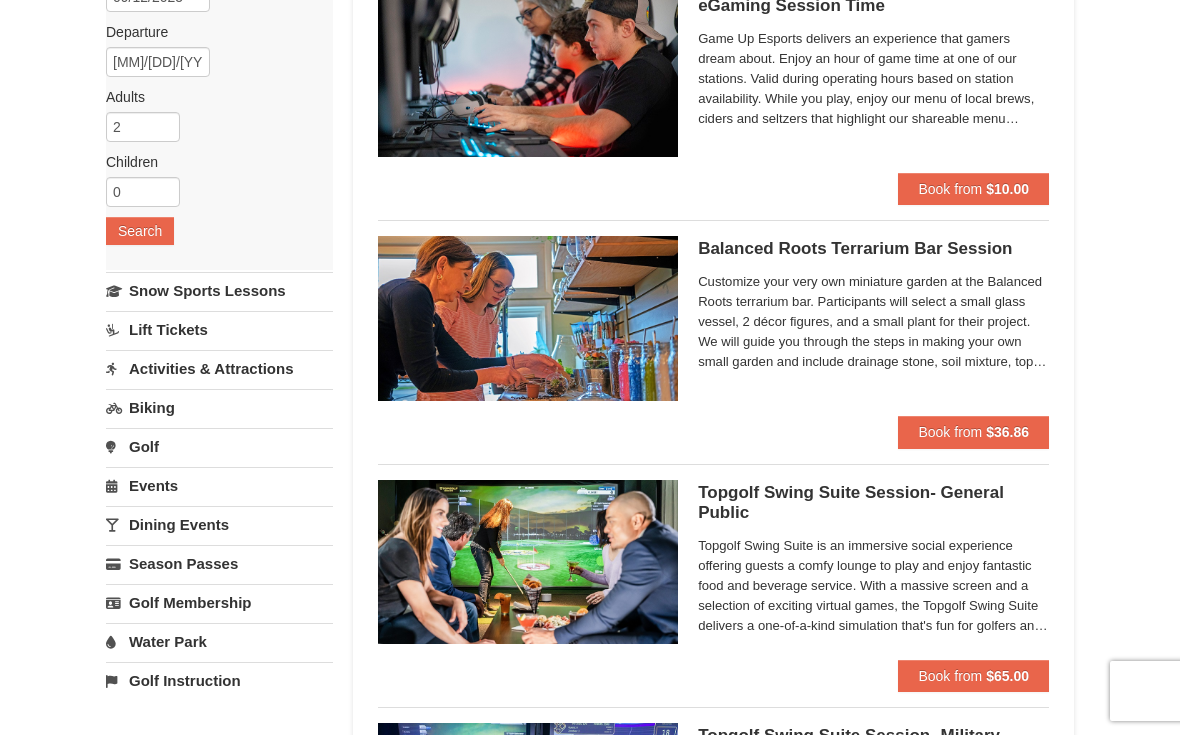 click on "Search" at bounding box center [140, 231] 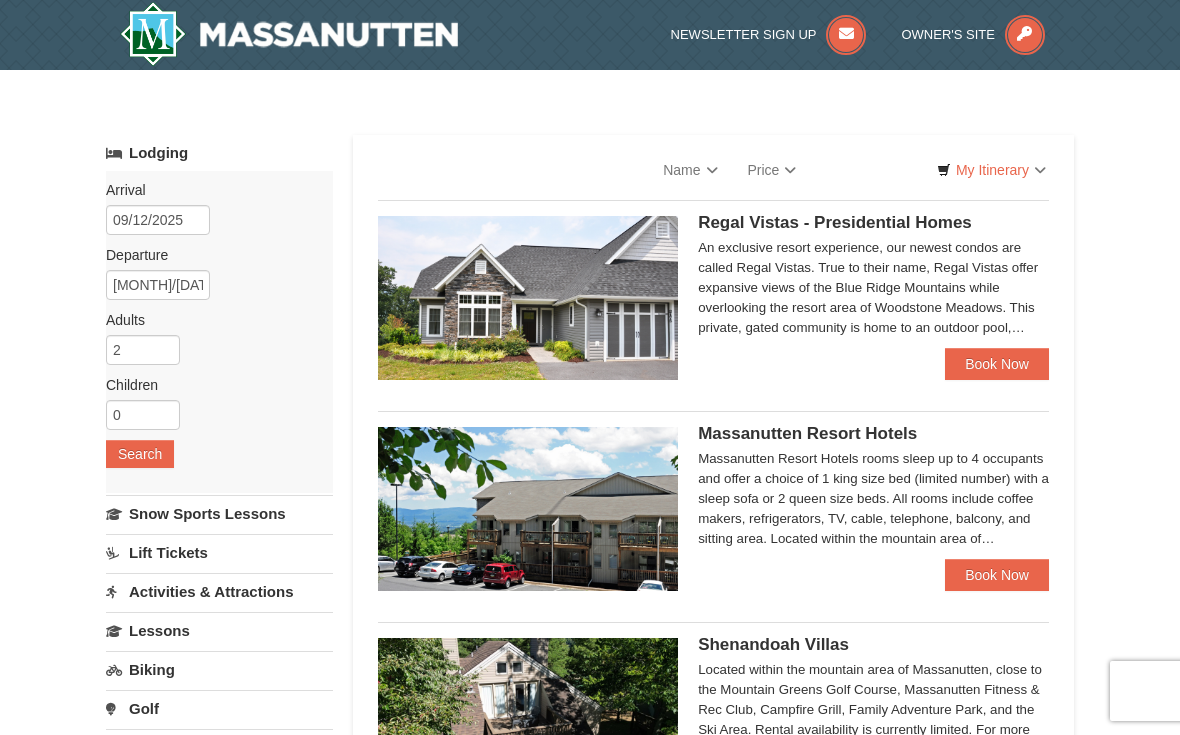scroll, scrollTop: 0, scrollLeft: 0, axis: both 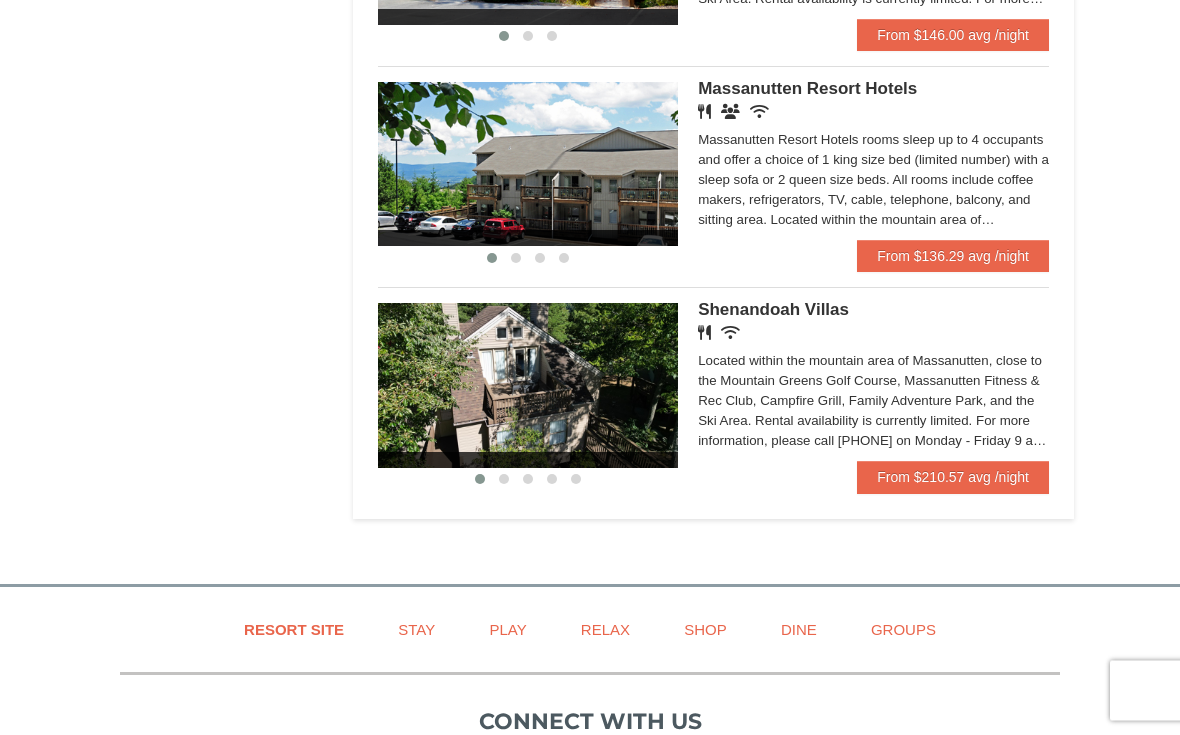 click at bounding box center [480, 480] 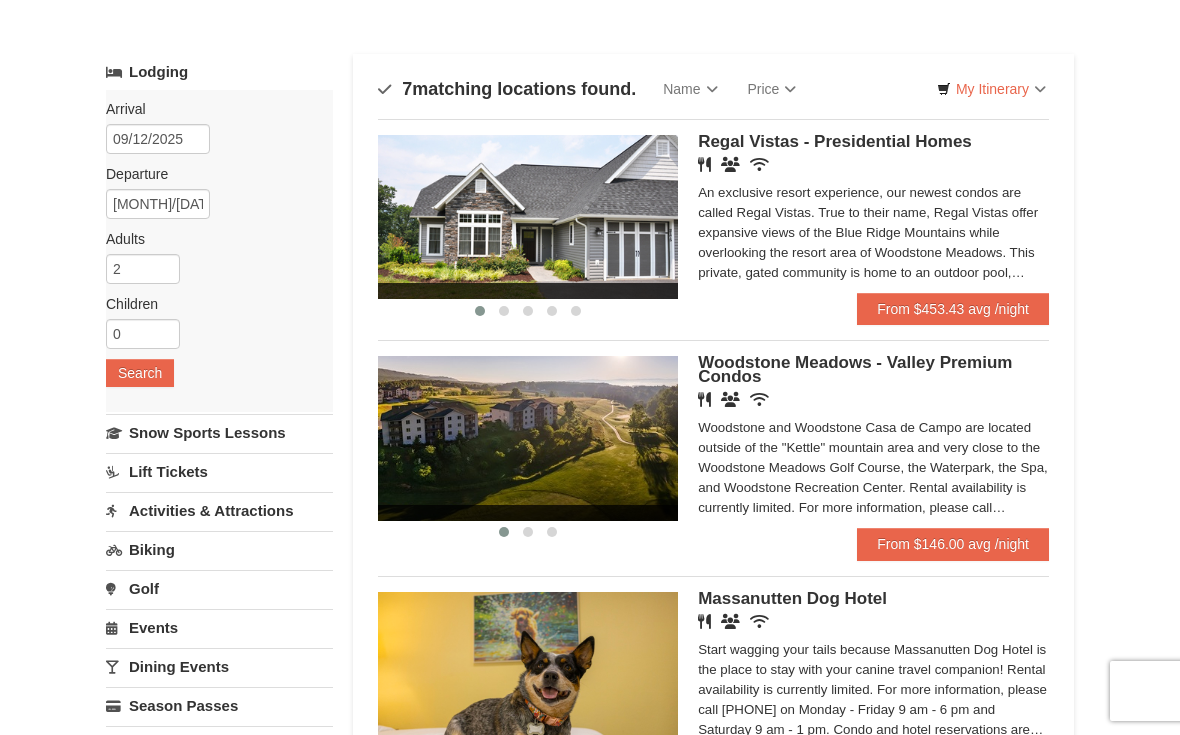 scroll, scrollTop: 0, scrollLeft: 0, axis: both 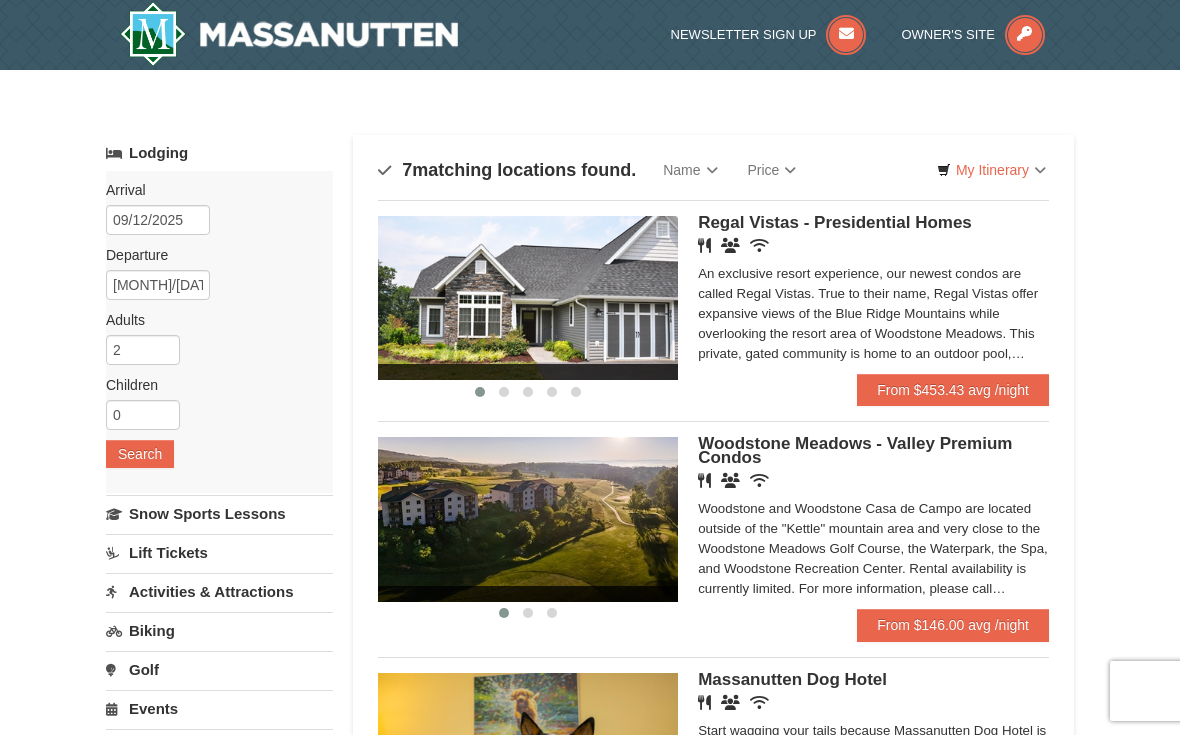 click on "Regal Vistas - Presidential Homes" at bounding box center [835, 222] 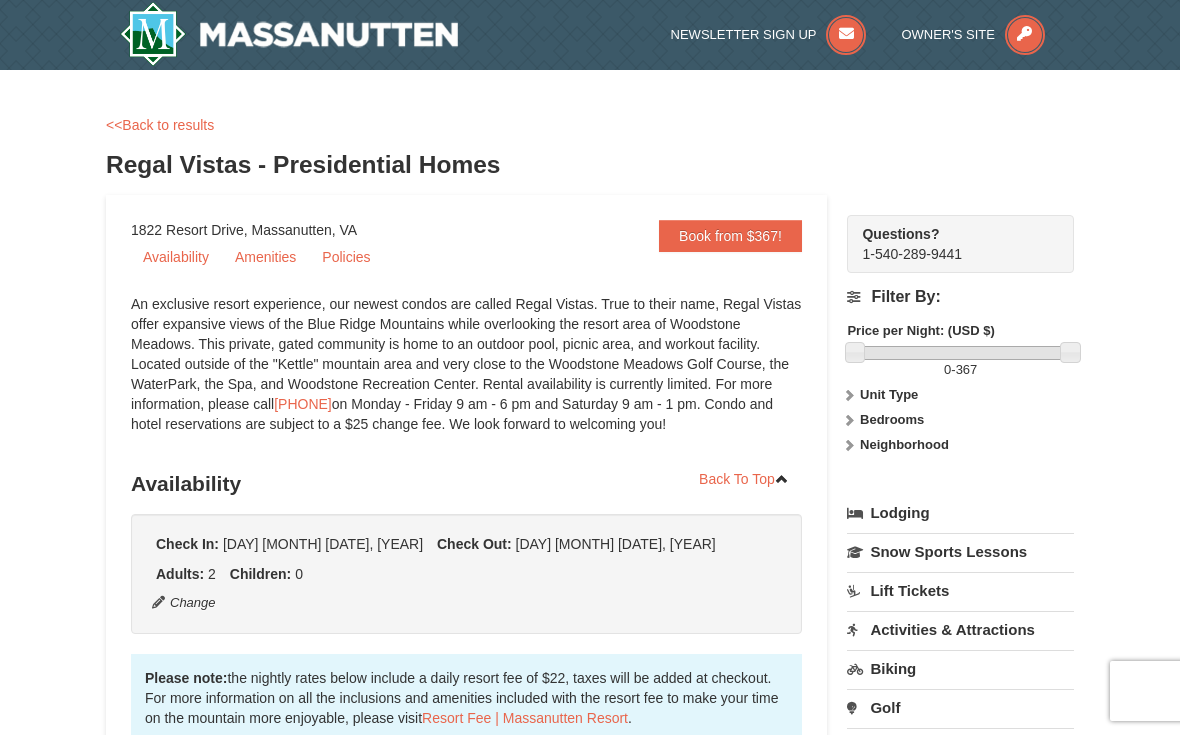 scroll, scrollTop: 0, scrollLeft: 0, axis: both 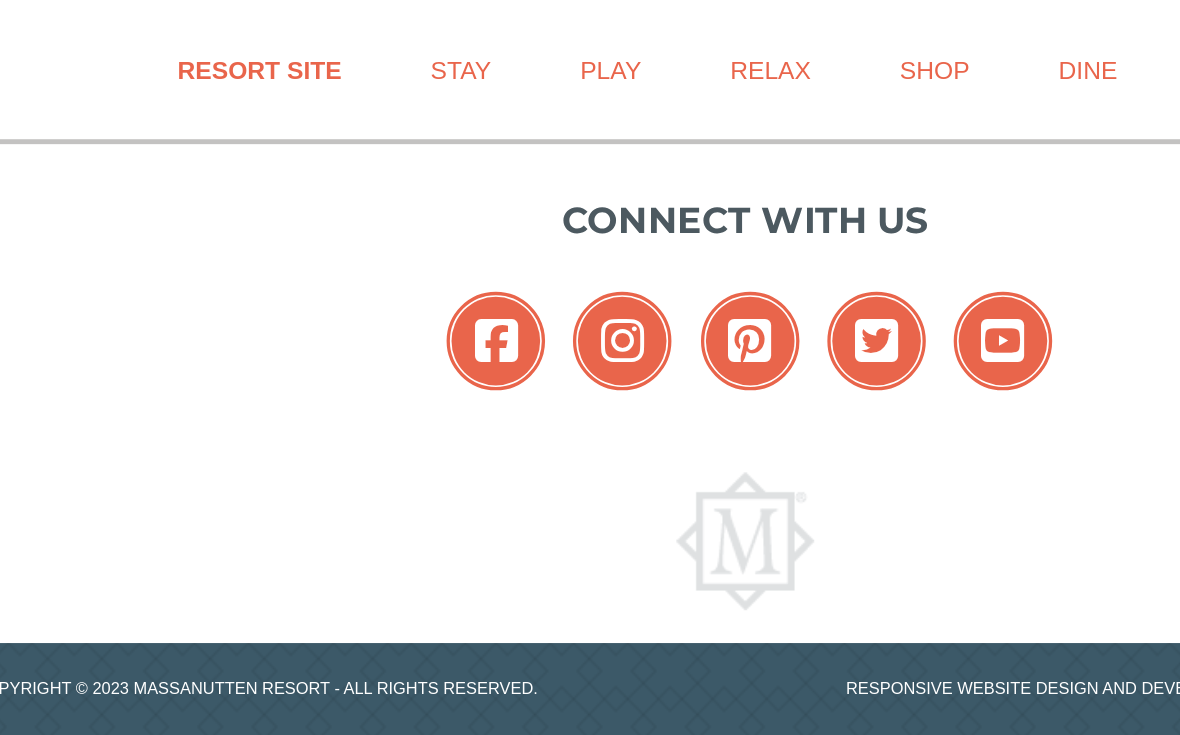 click at bounding box center [438, 467] 